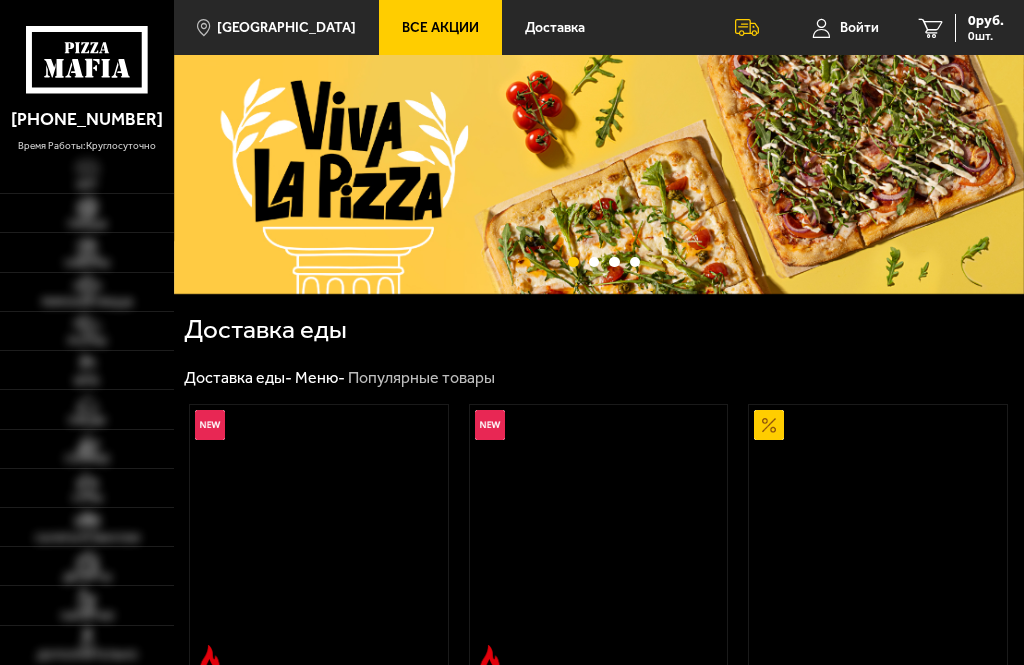 scroll, scrollTop: 0, scrollLeft: 0, axis: both 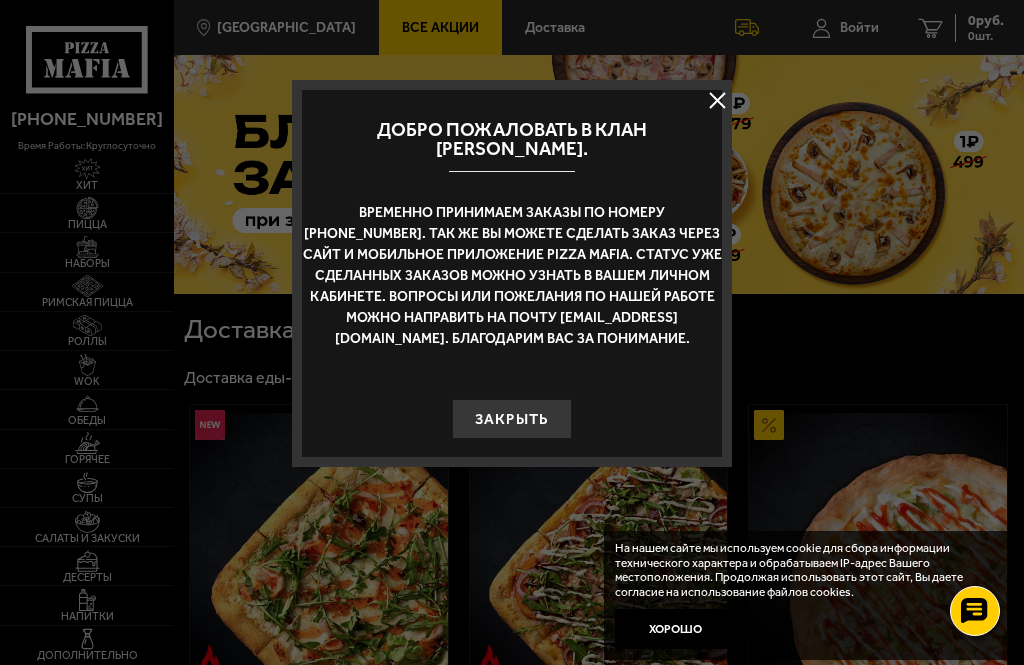 click on "Закрыть" at bounding box center (512, 419) 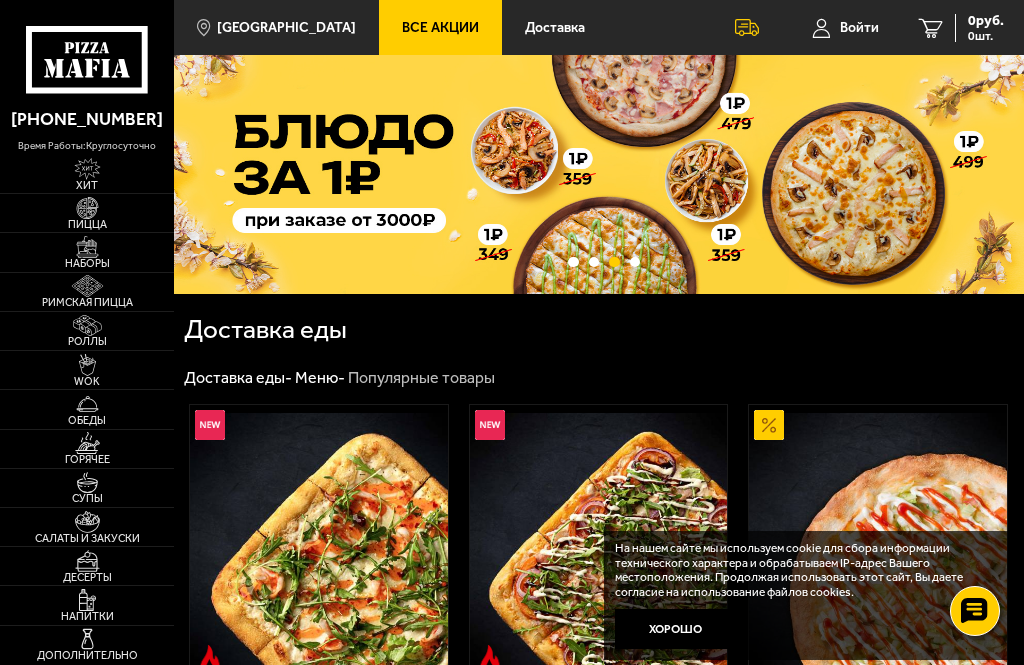 click on "Хорошо" at bounding box center (675, 629) 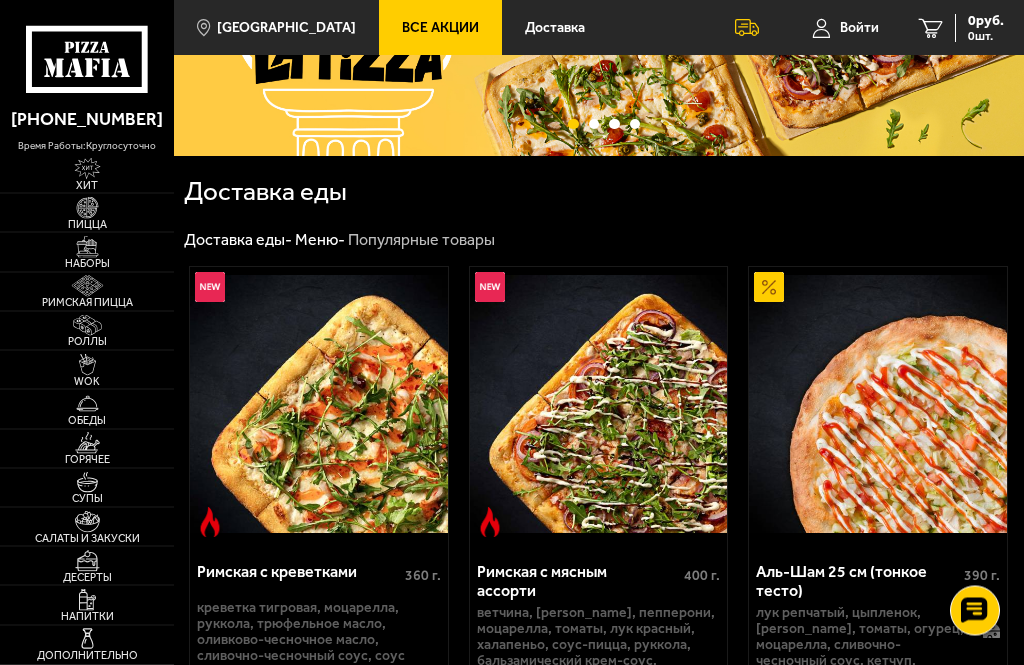 scroll, scrollTop: 0, scrollLeft: 0, axis: both 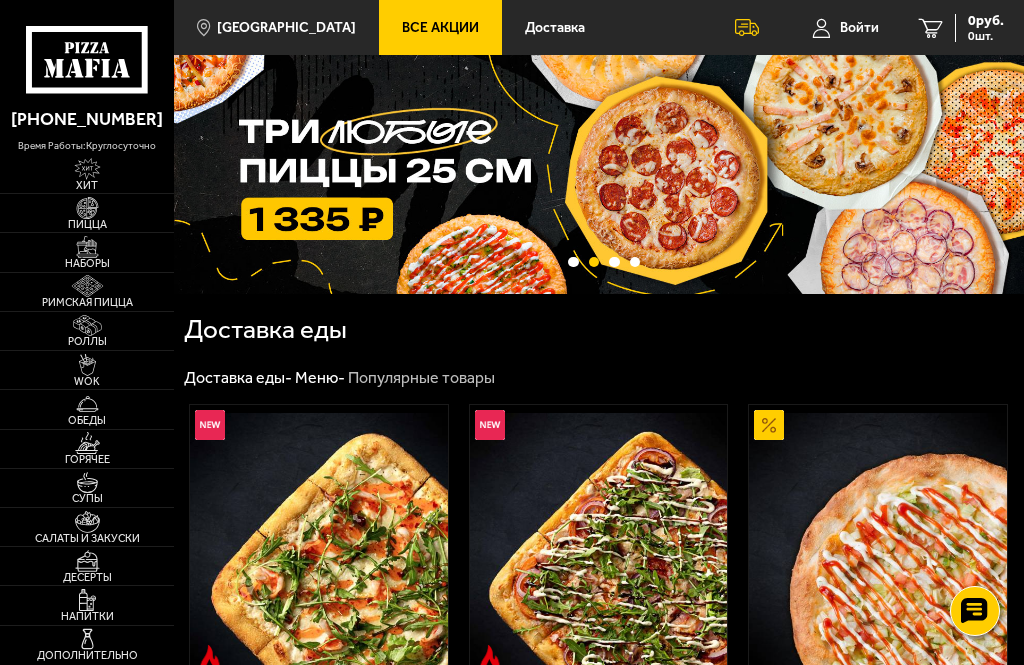 click at bounding box center (87, 169) 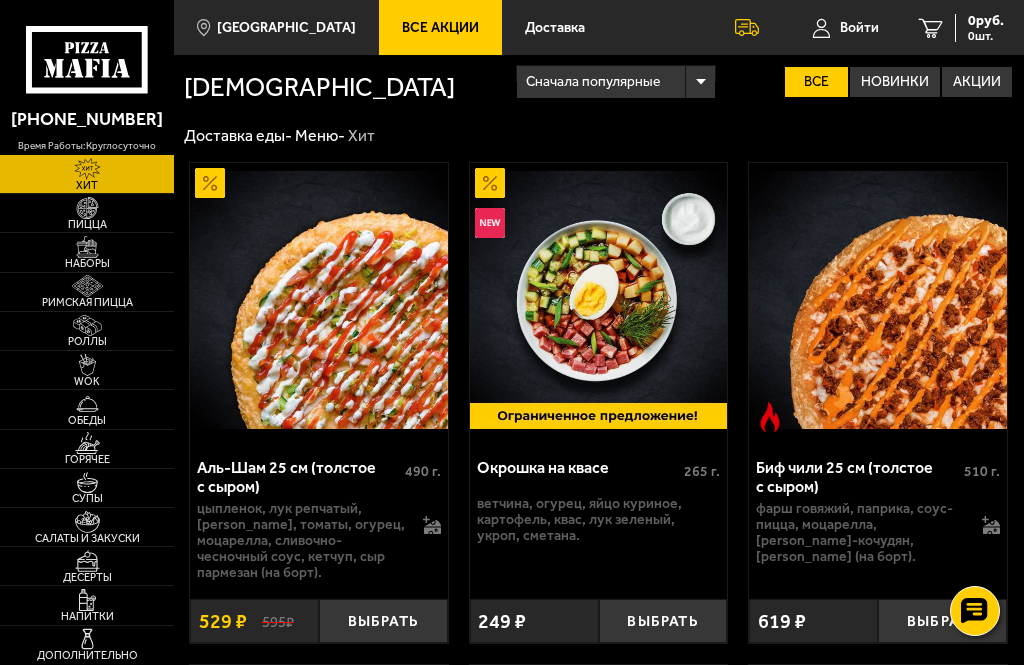 click at bounding box center [87, 247] 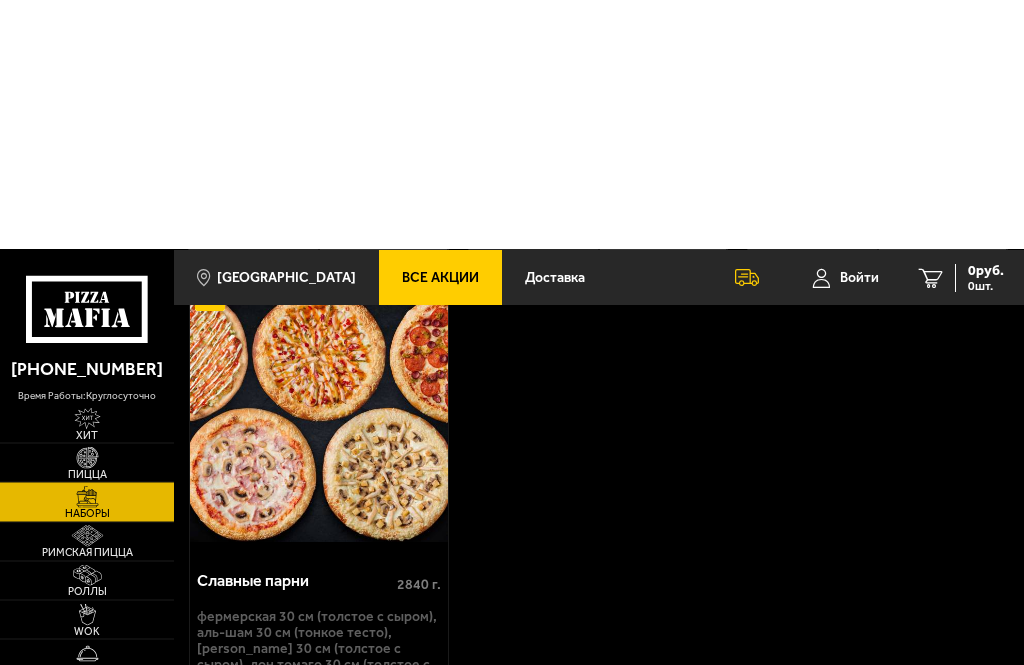 scroll, scrollTop: 5247, scrollLeft: 0, axis: vertical 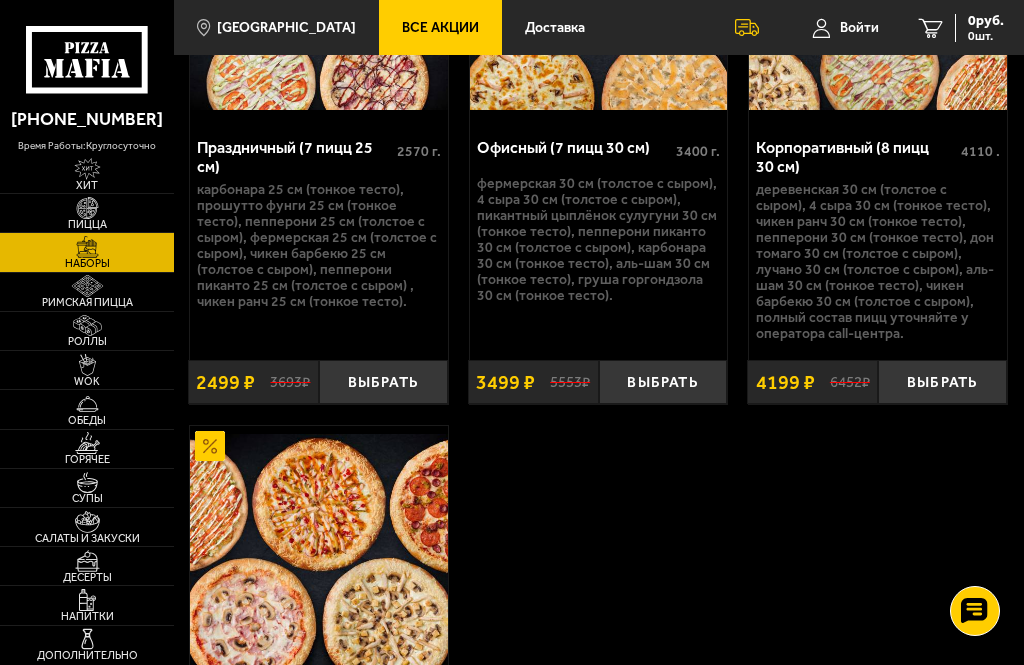 click 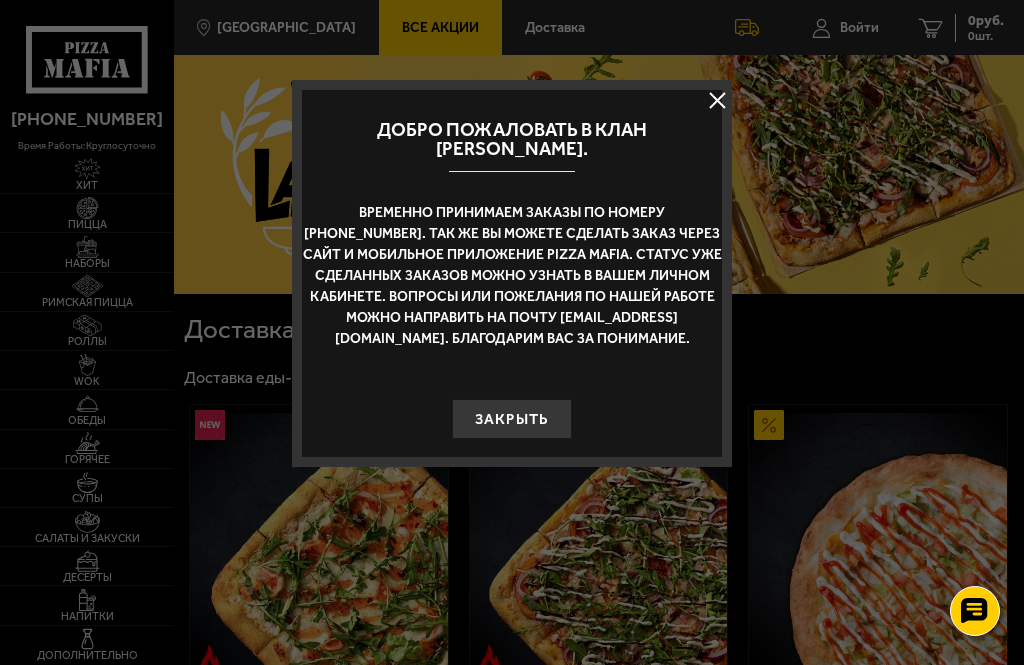 scroll, scrollTop: 0, scrollLeft: 0, axis: both 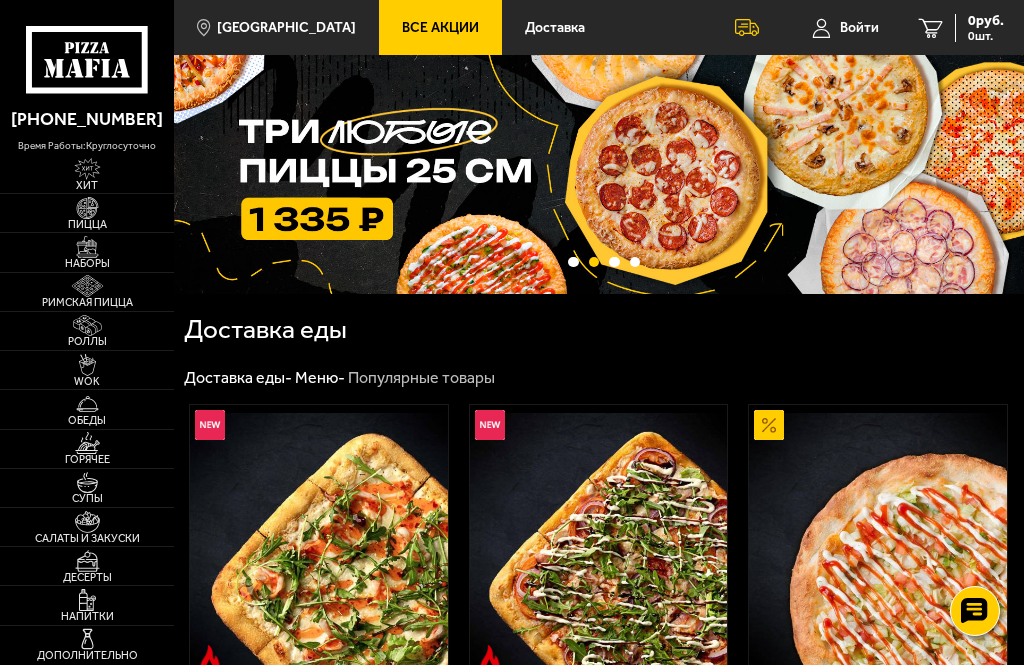 click on "Войти" at bounding box center (859, 28) 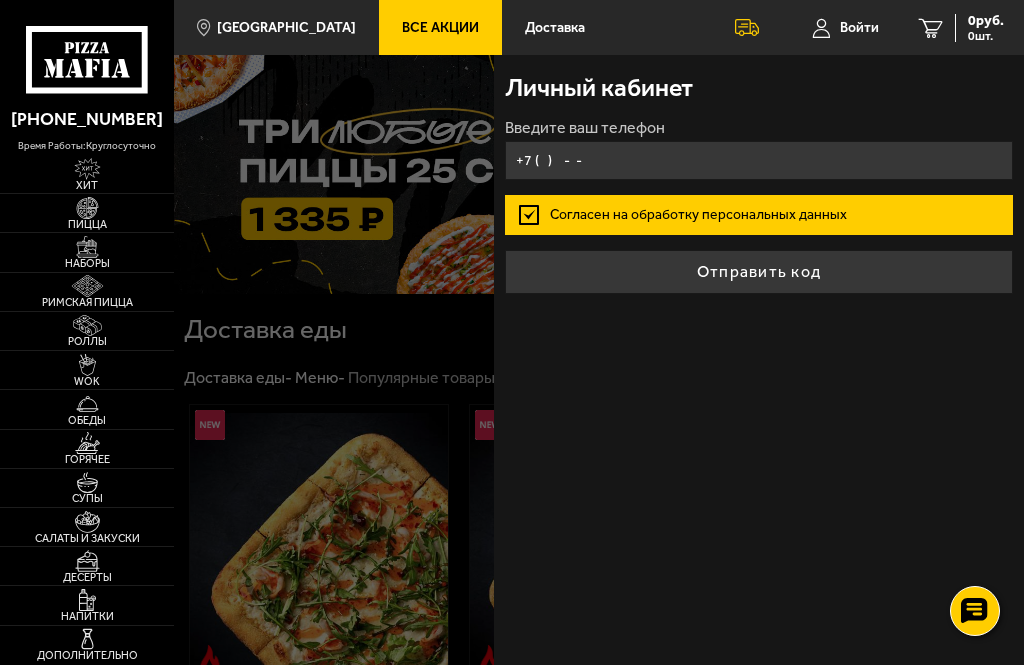 click on "+7 (   )    -  -" at bounding box center (759, 160) 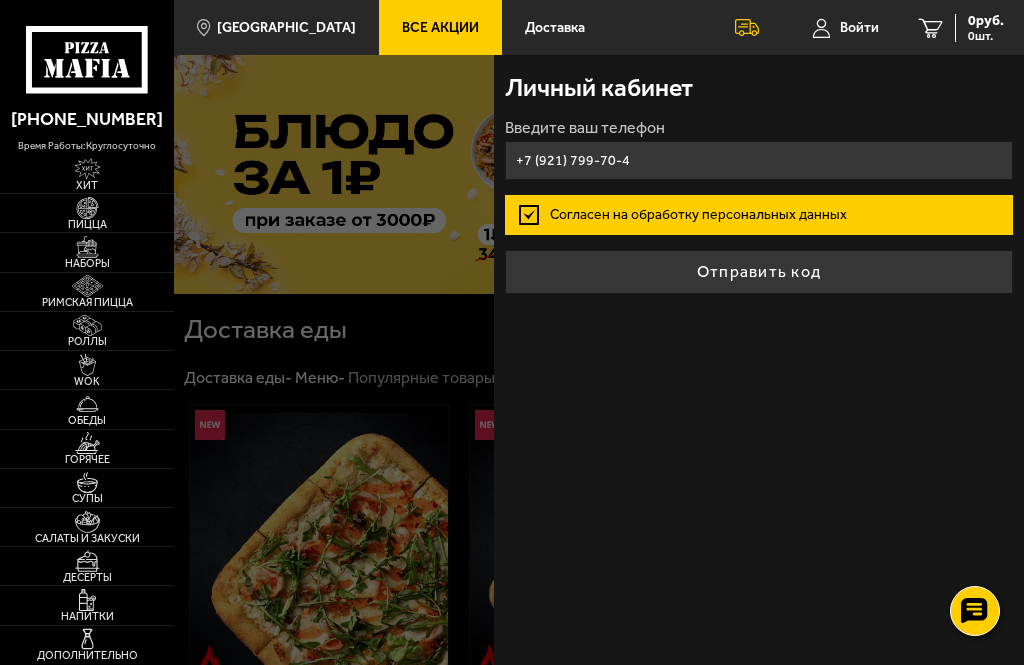 type on "[PHONE_NUMBER]" 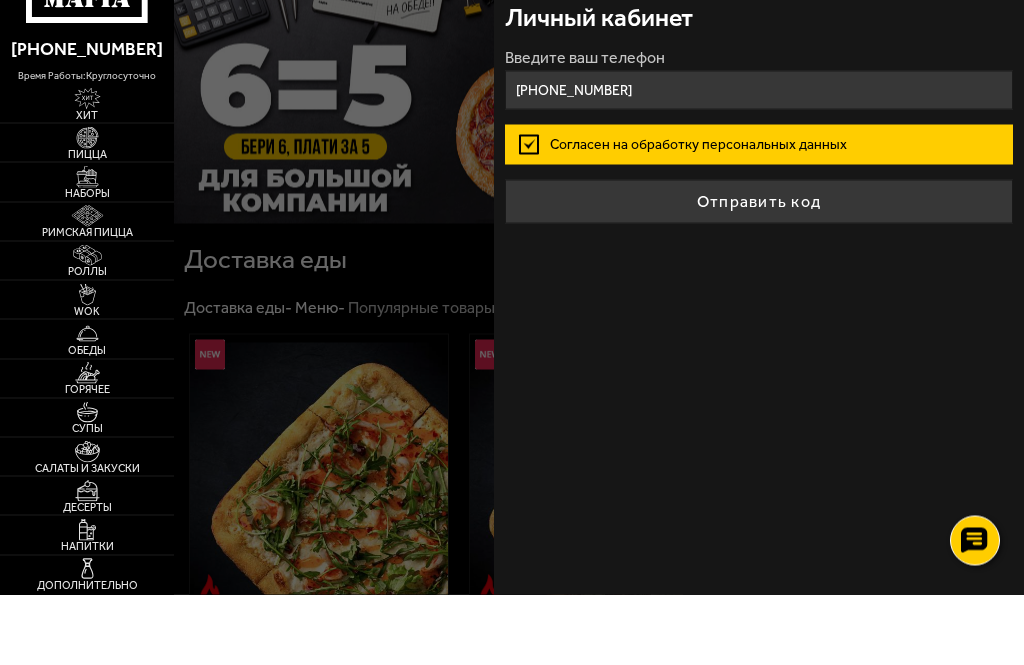 click on "Отправить код" at bounding box center (759, 272) 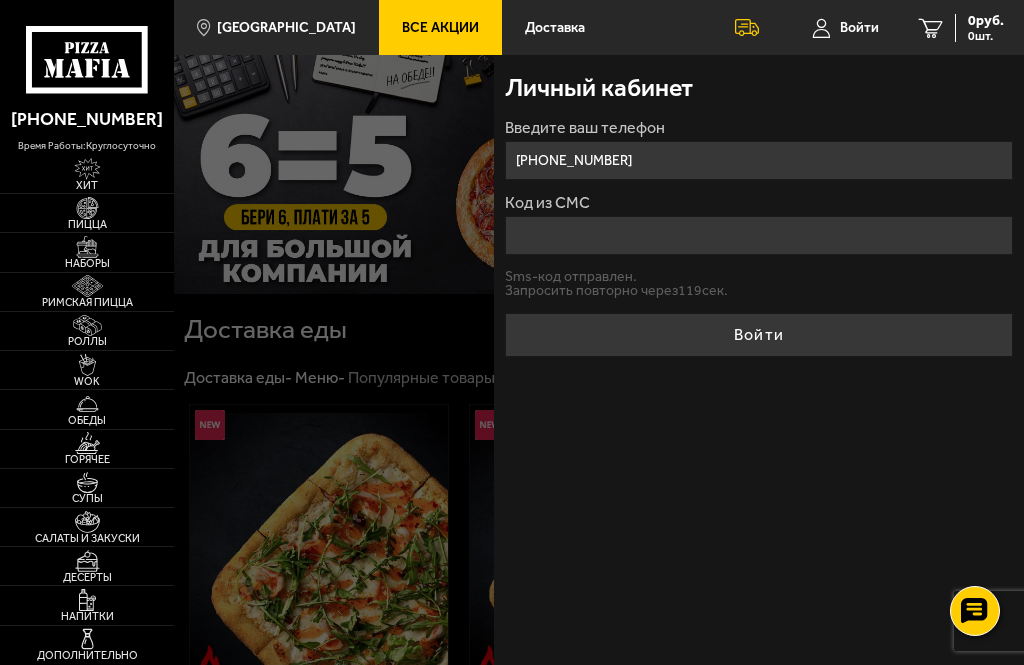 click on "Код из СМС" at bounding box center [759, 235] 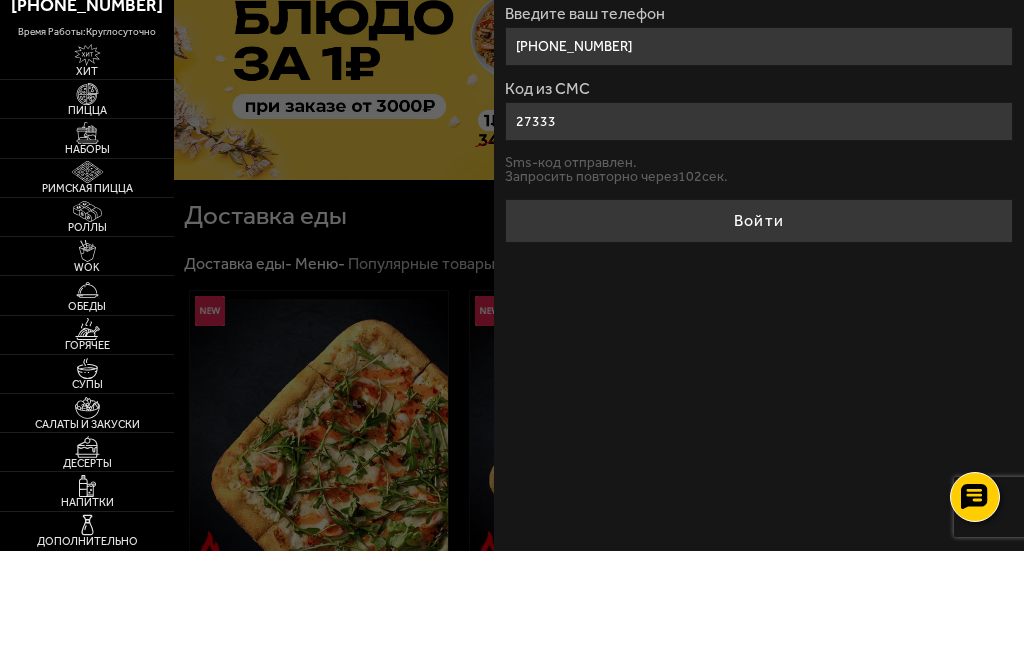 type on "273330" 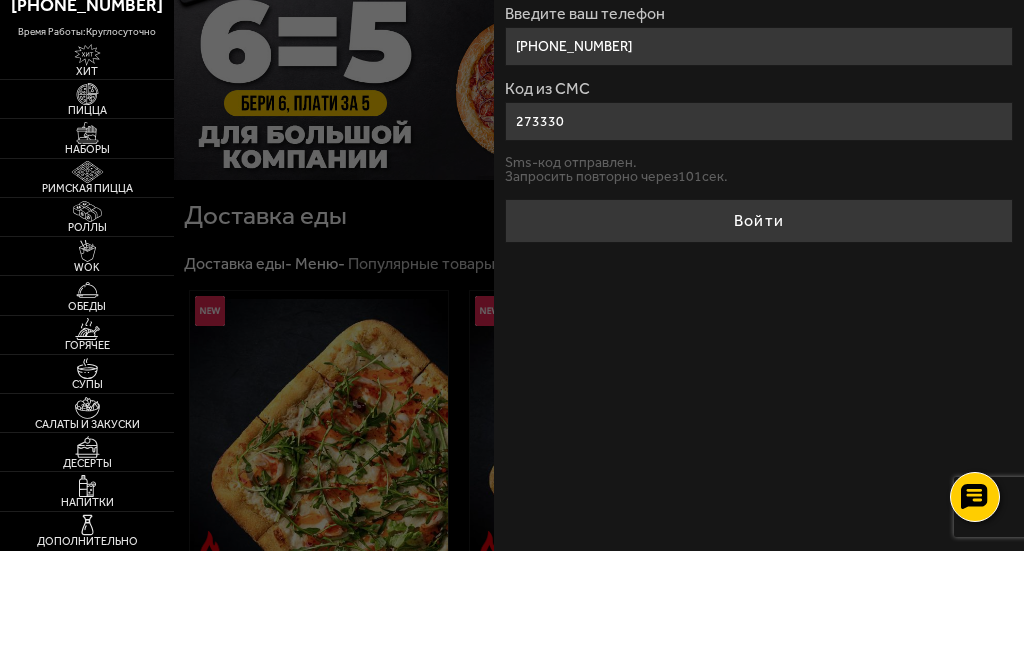 click on "Войти" at bounding box center [759, 335] 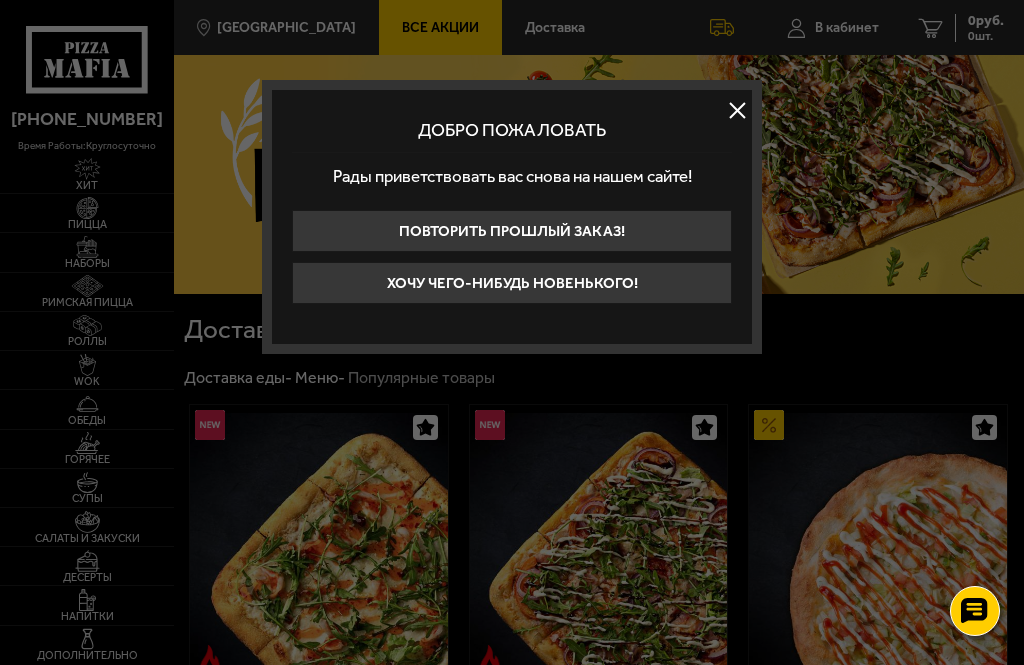 click at bounding box center [737, 110] 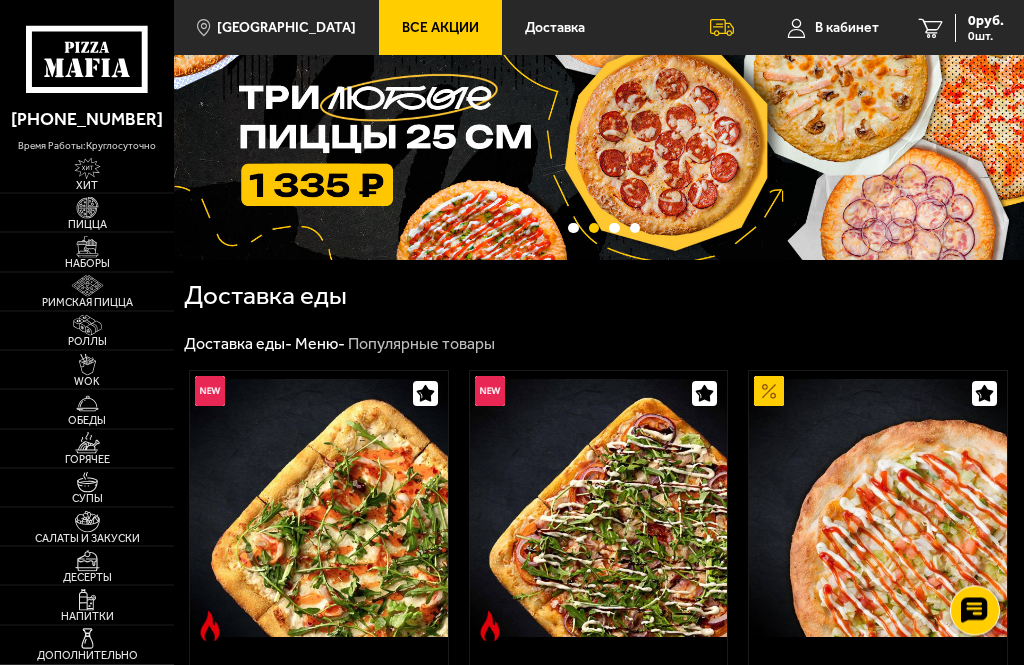 scroll, scrollTop: 0, scrollLeft: 0, axis: both 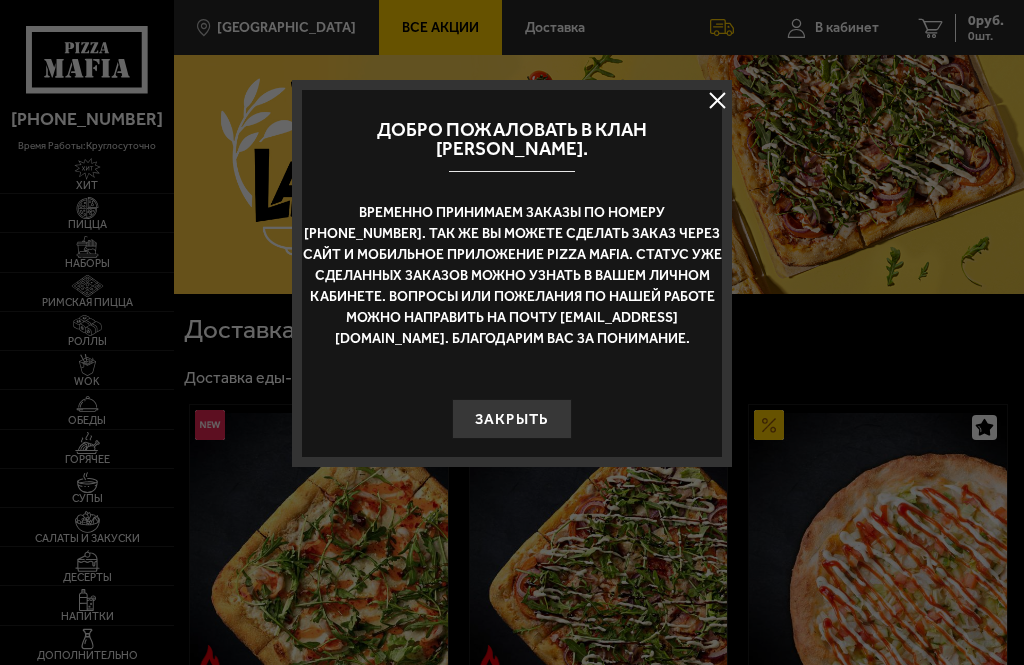 click on "Закрыть" at bounding box center [512, 419] 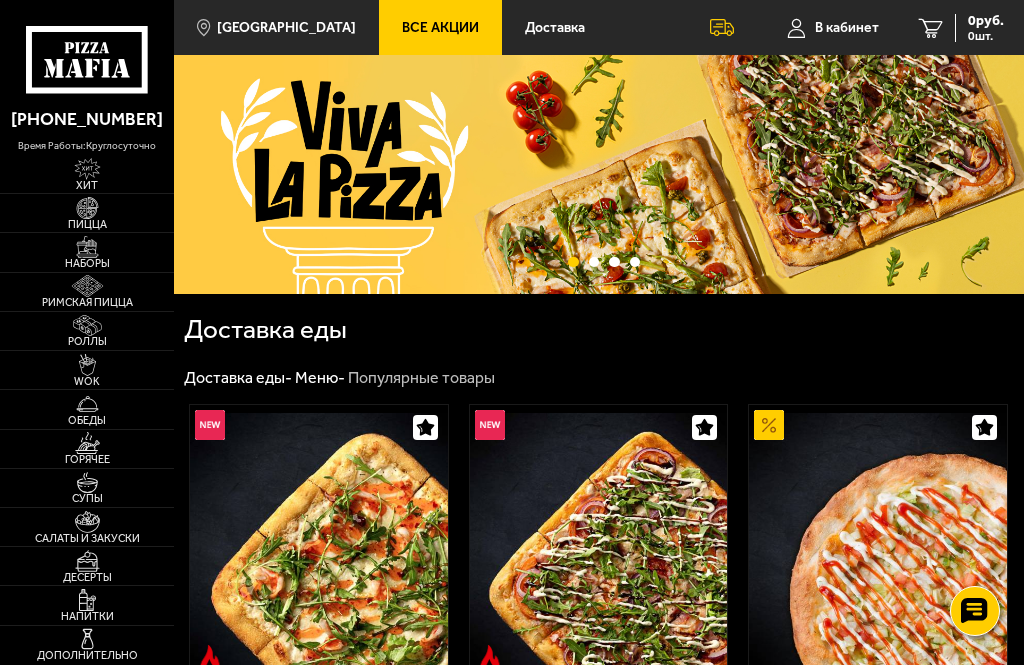 click at bounding box center (599, 542) 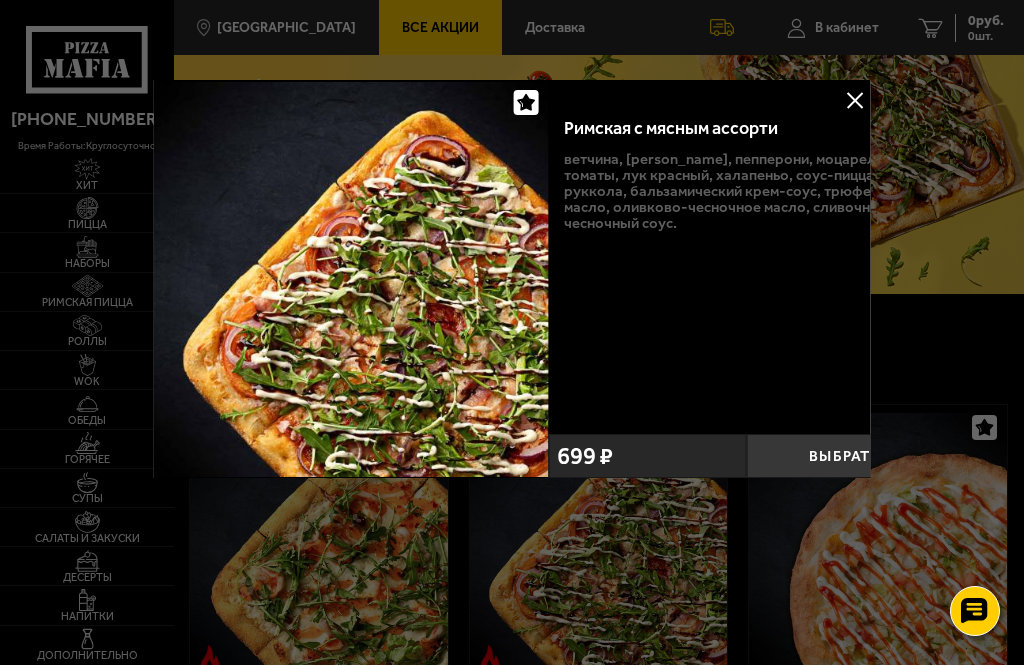 click at bounding box center [855, 100] 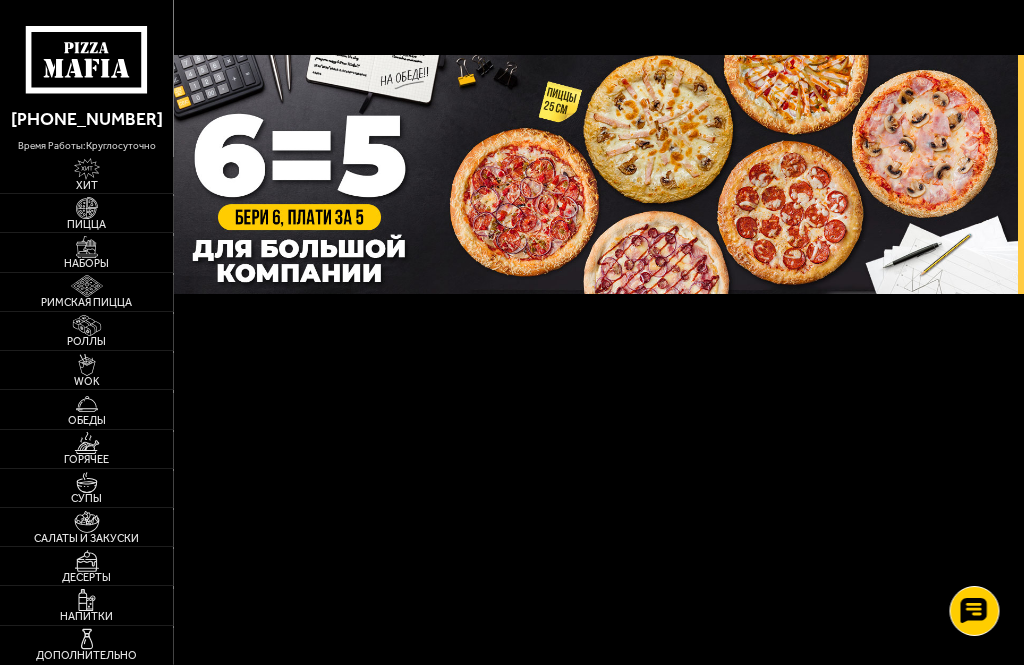 scroll, scrollTop: 0, scrollLeft: 856, axis: horizontal 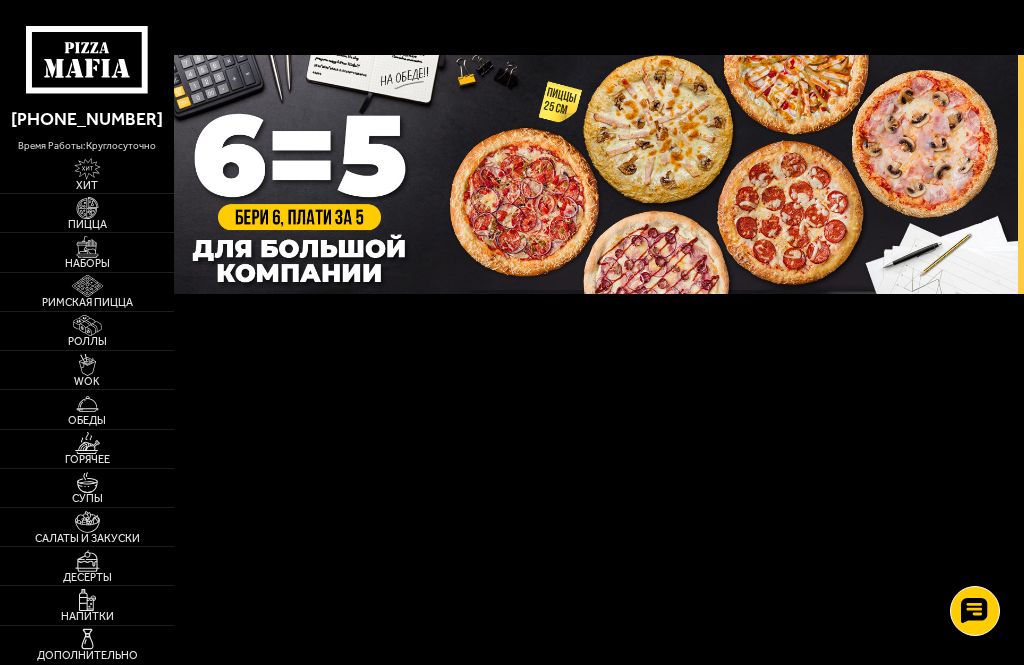 click at bounding box center (593, 174) 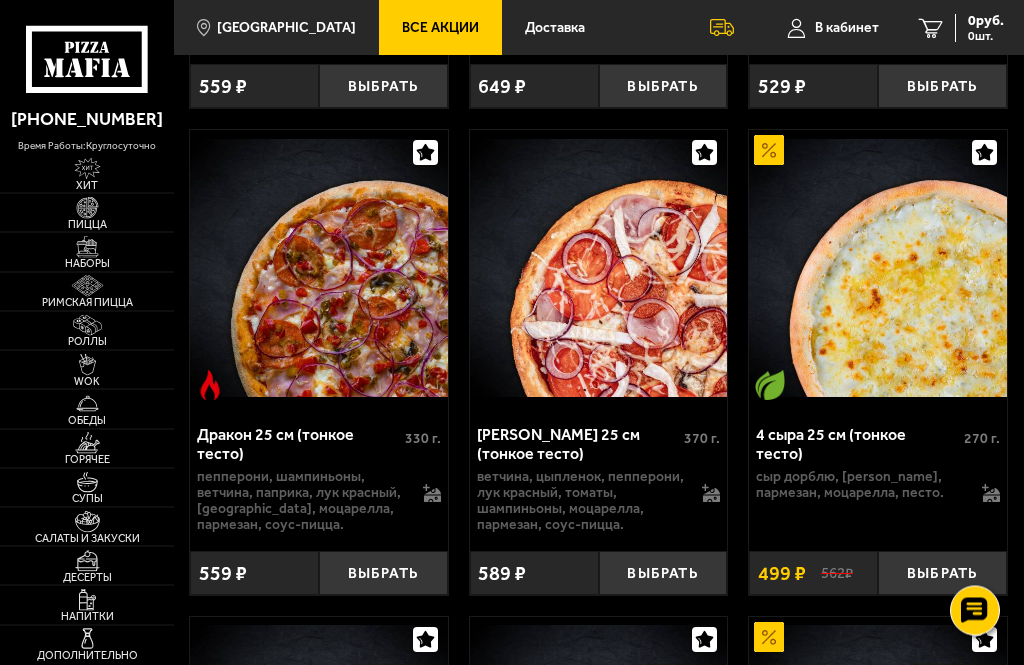 scroll, scrollTop: 3819, scrollLeft: 0, axis: vertical 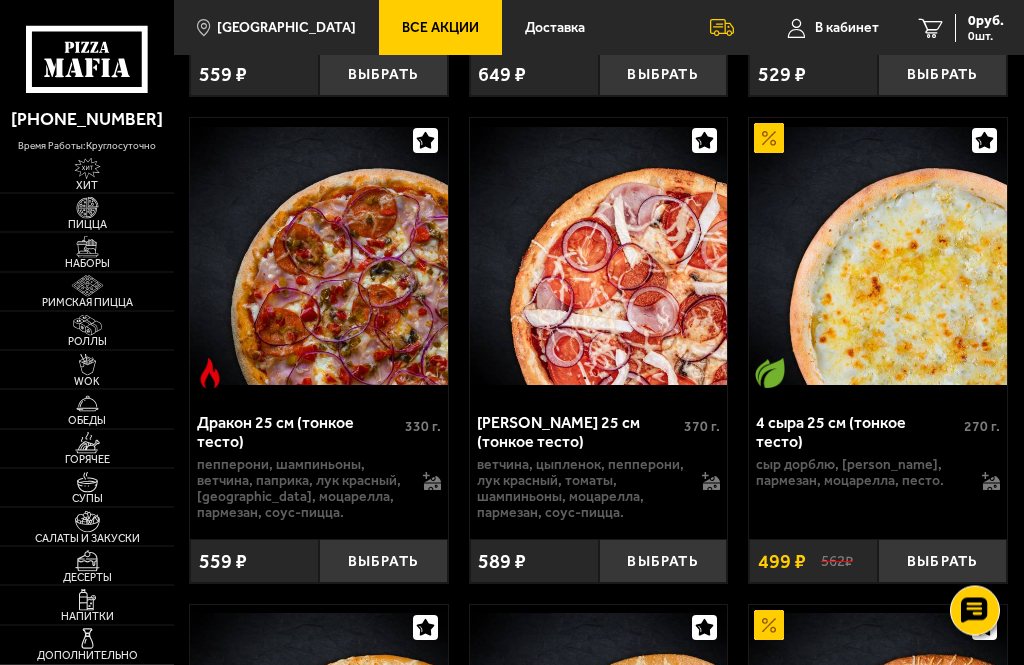 click on "Выбрать" at bounding box center (942, 562) 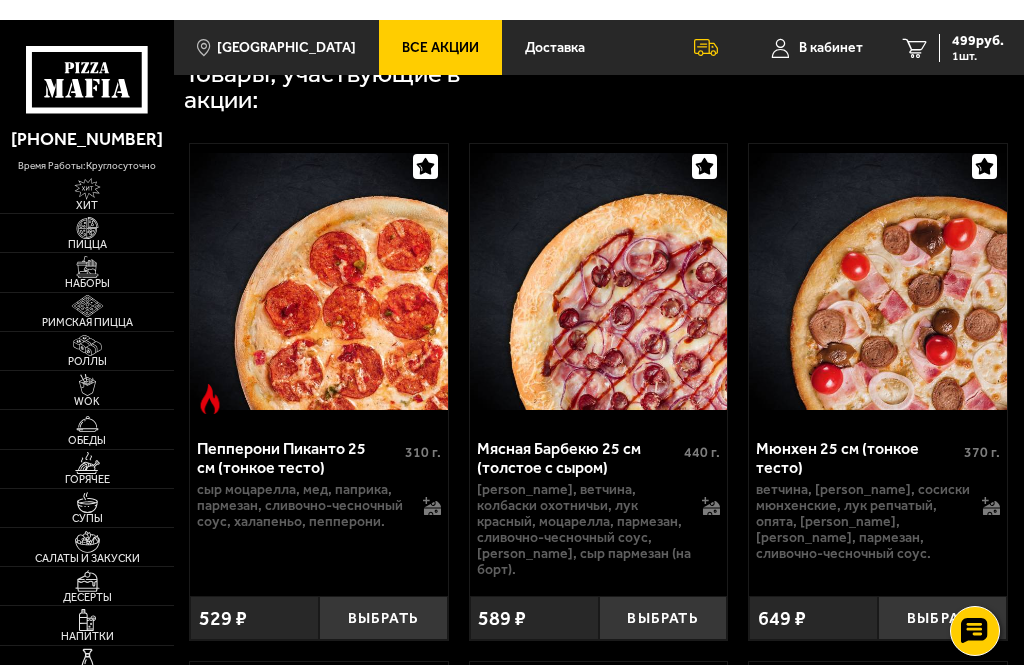 scroll, scrollTop: 746, scrollLeft: 0, axis: vertical 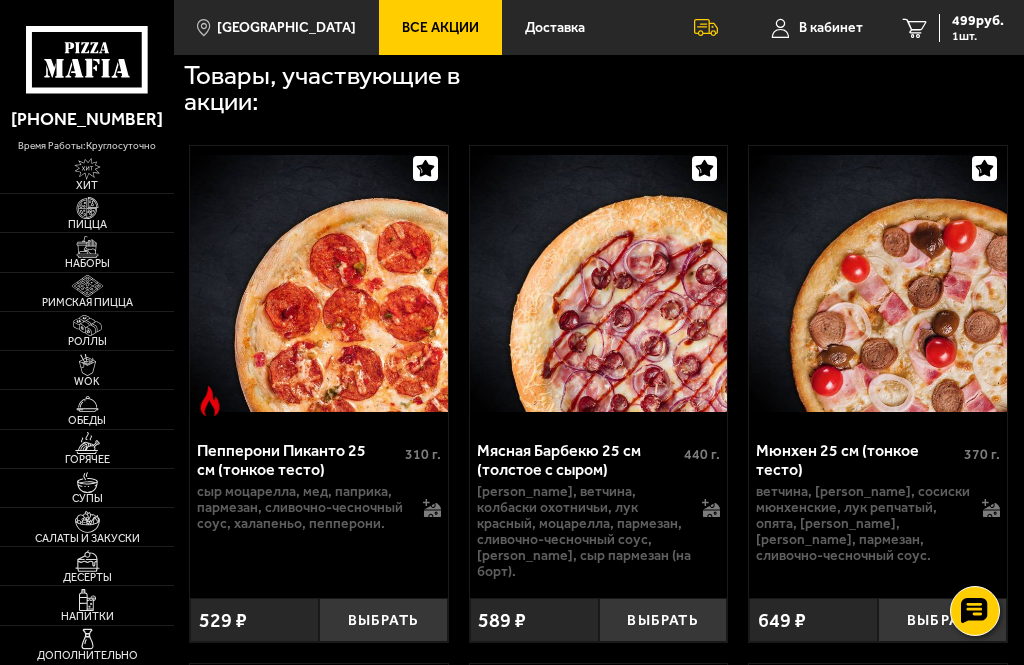 click on "Выбрать" at bounding box center [383, 620] 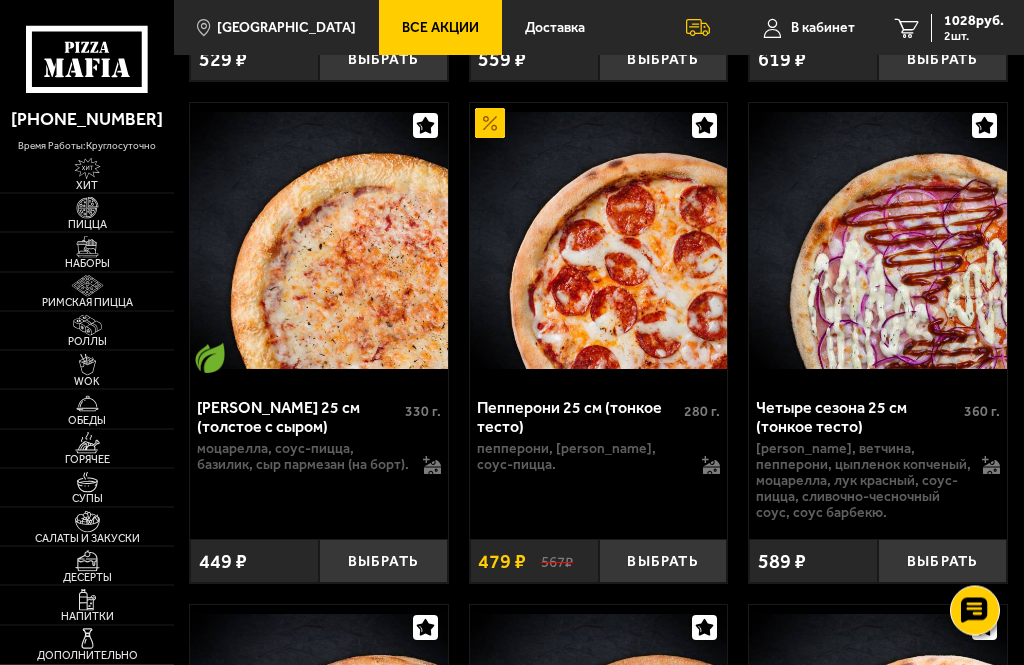 scroll, scrollTop: 2312, scrollLeft: 0, axis: vertical 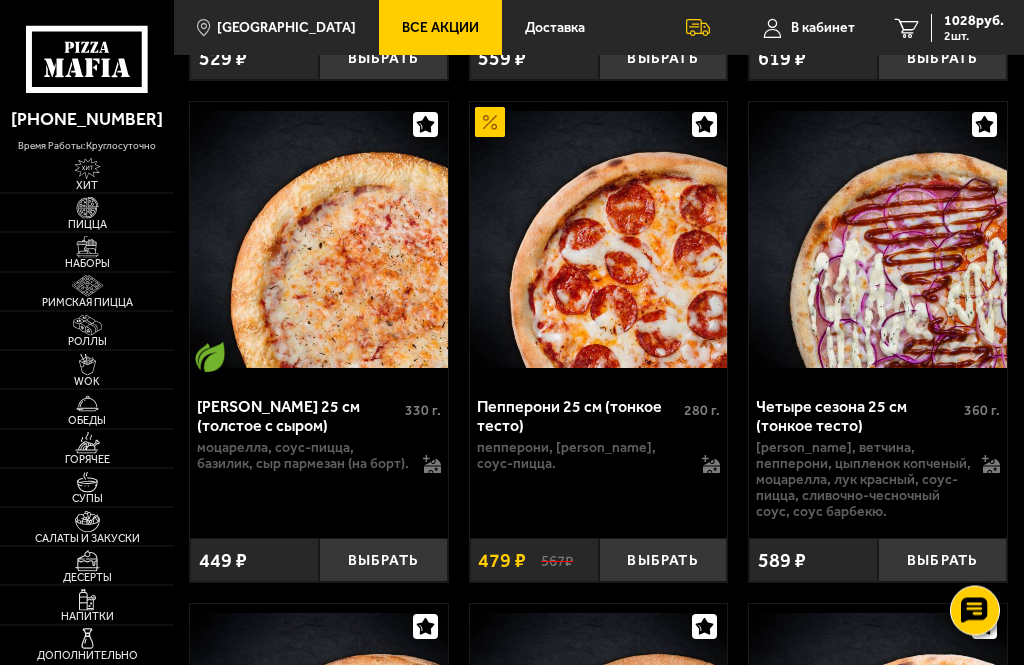 click on "Выбрать" at bounding box center [663, 561] 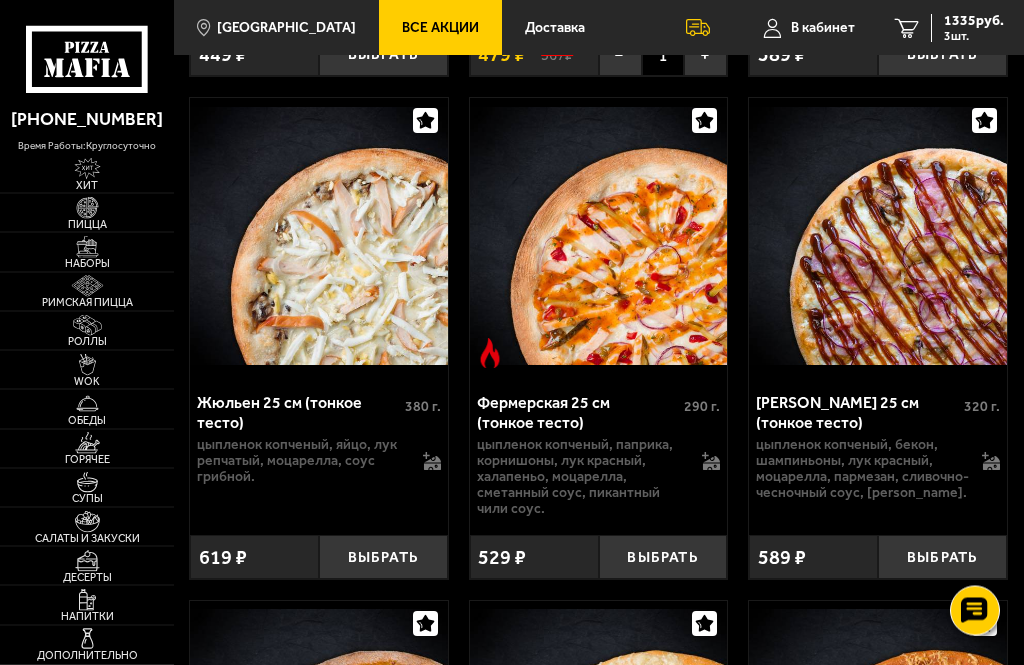 scroll, scrollTop: 2821, scrollLeft: 0, axis: vertical 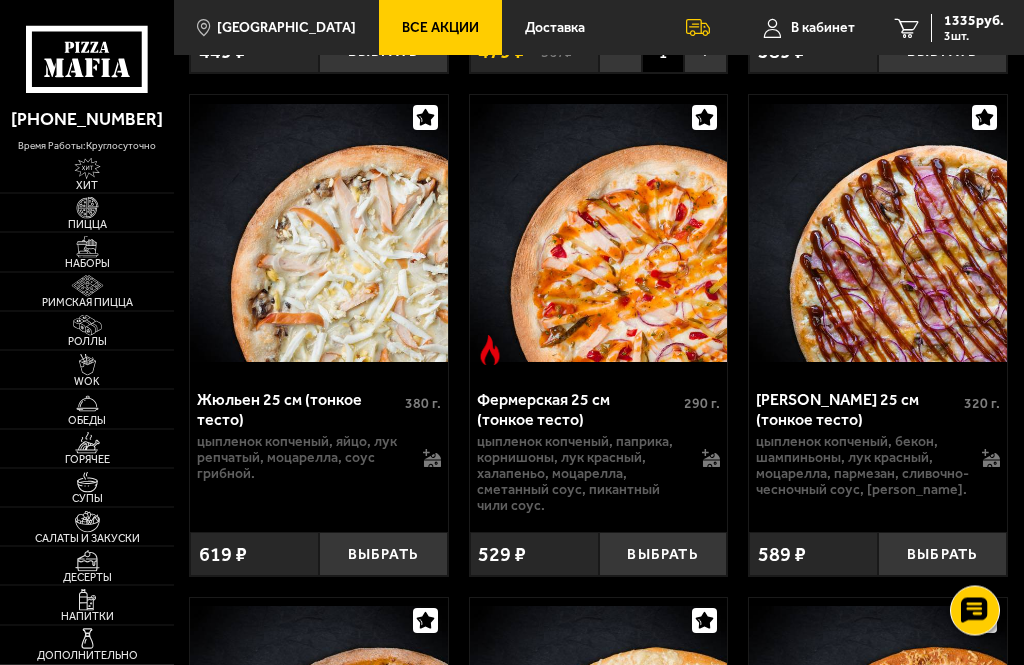 click on "Выбрать" at bounding box center [383, 555] 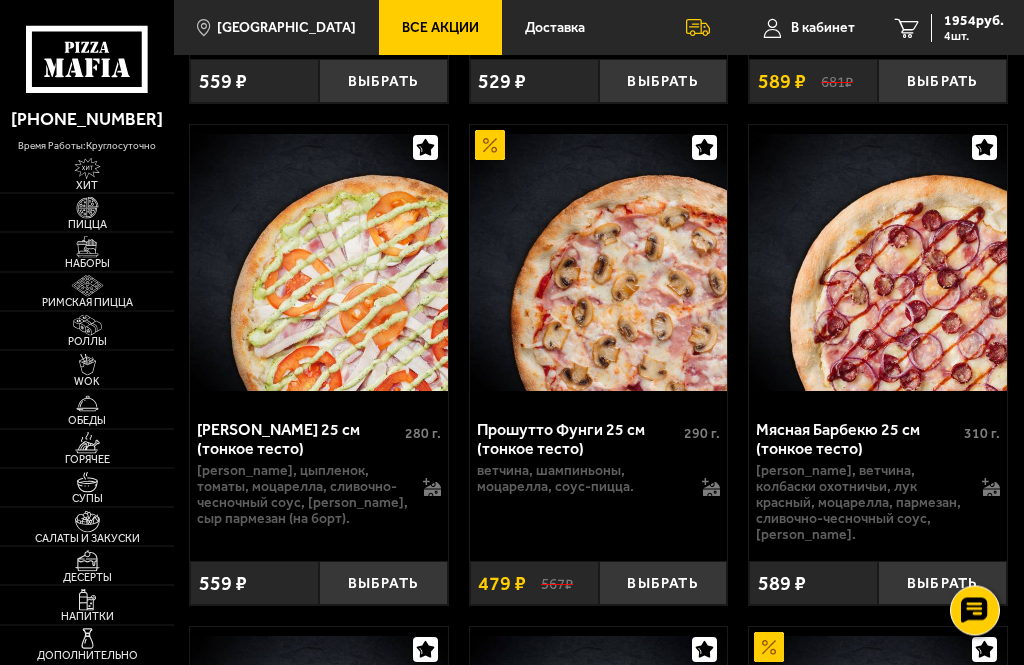 scroll, scrollTop: 4816, scrollLeft: 0, axis: vertical 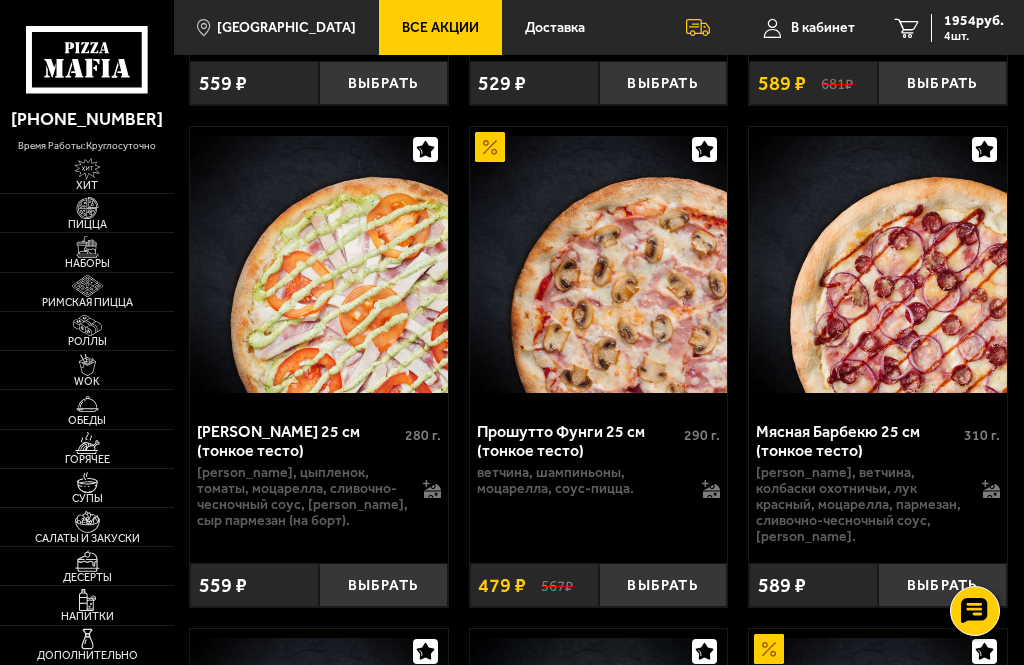 click on "Выбрать" at bounding box center (663, 585) 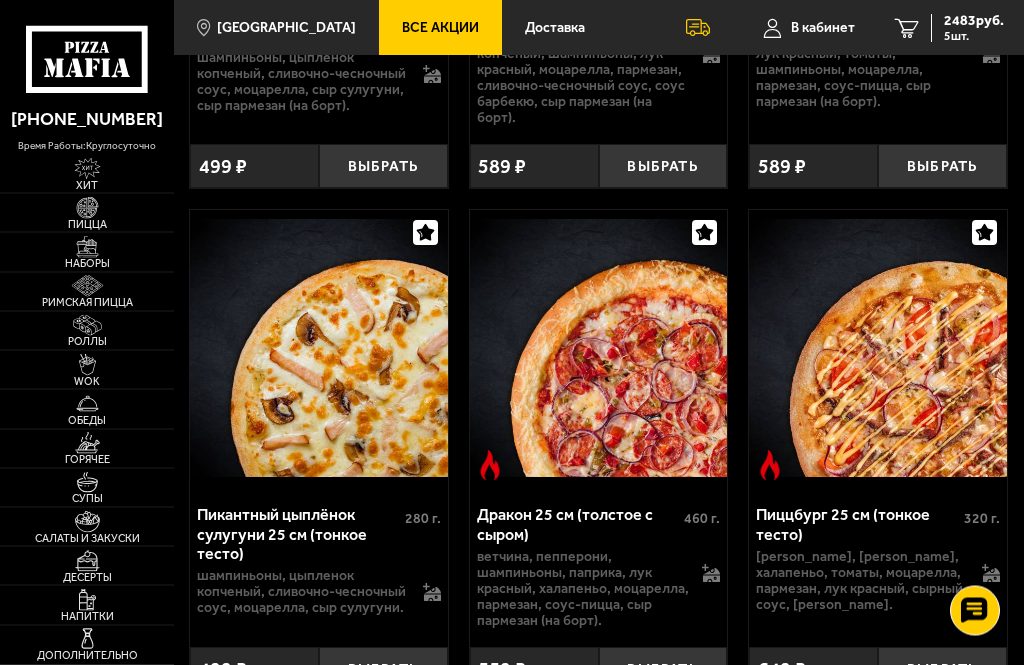 scroll, scrollTop: 6743, scrollLeft: 0, axis: vertical 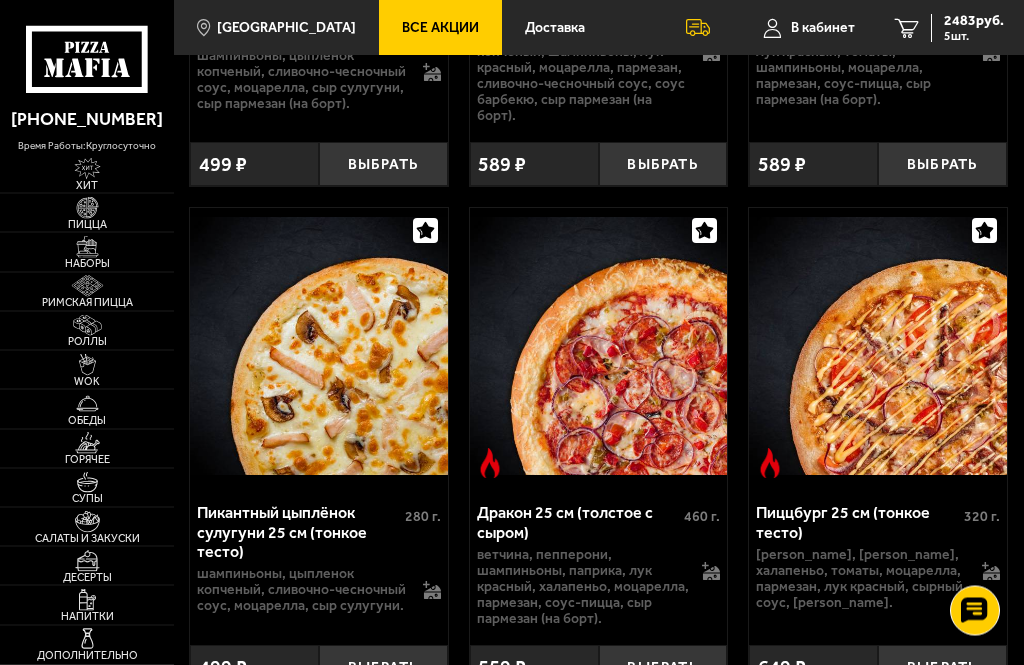 click on "Выбрать" at bounding box center [383, 668] 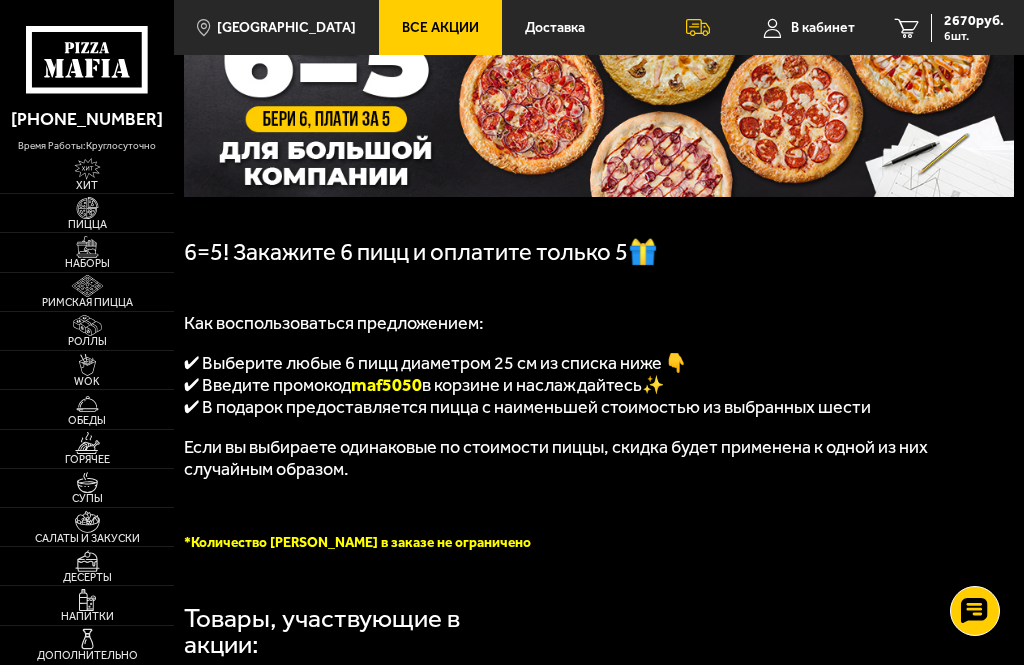 scroll, scrollTop: 0, scrollLeft: 0, axis: both 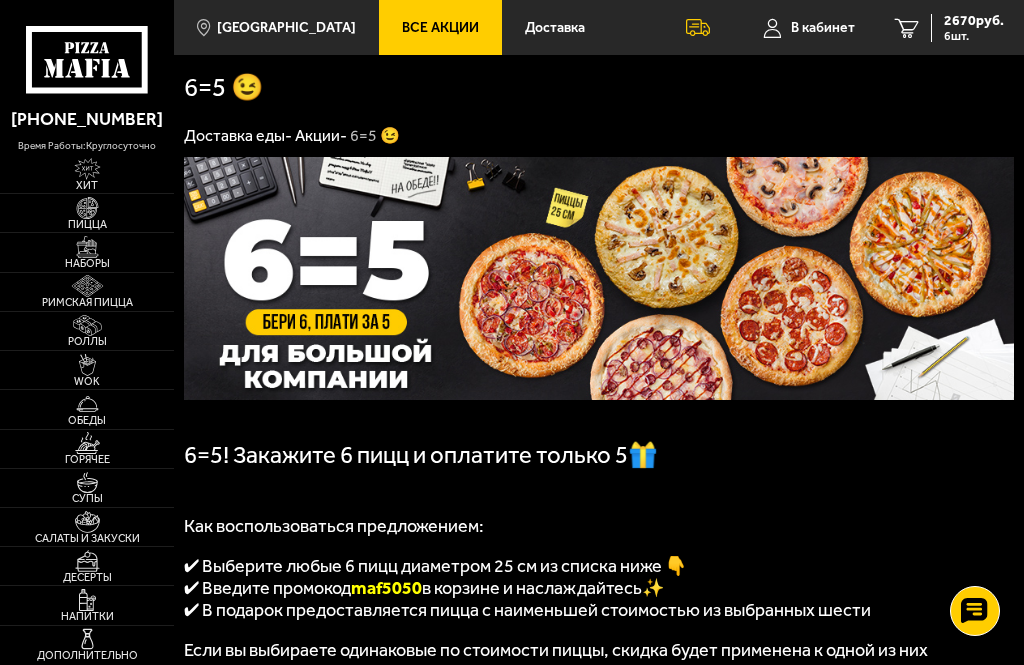 click at bounding box center (87, 247) 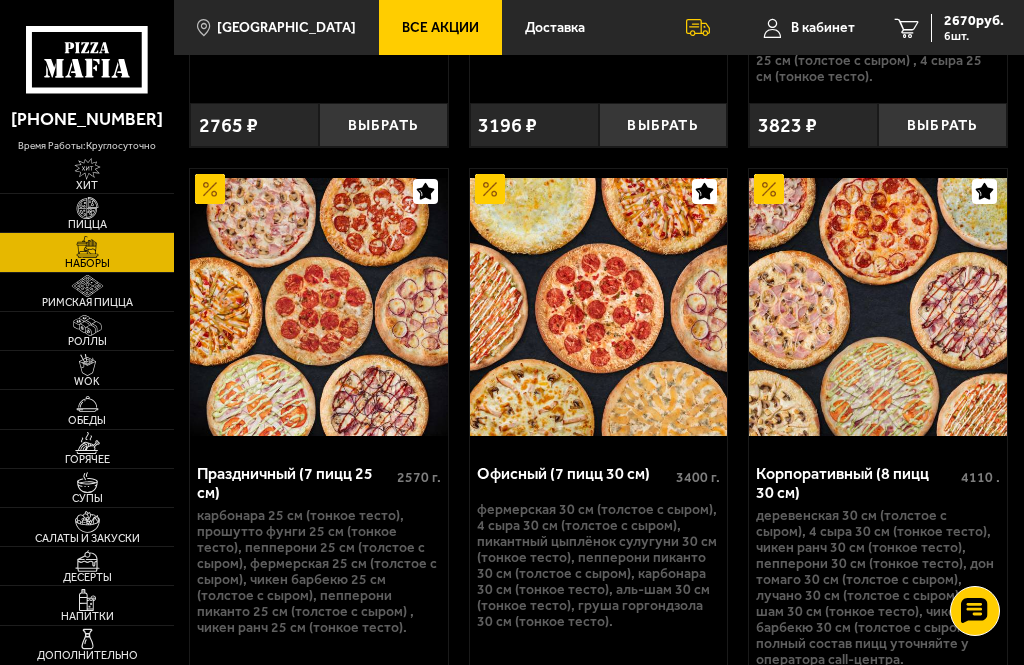 scroll, scrollTop: 4920, scrollLeft: 0, axis: vertical 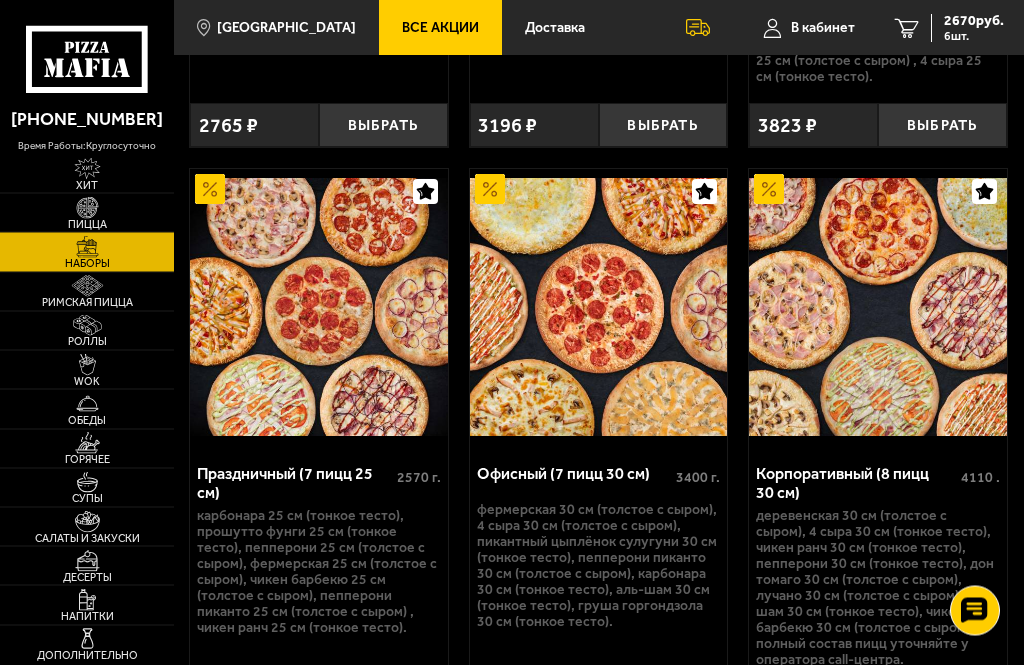 click on "2670  руб." at bounding box center [974, 21] 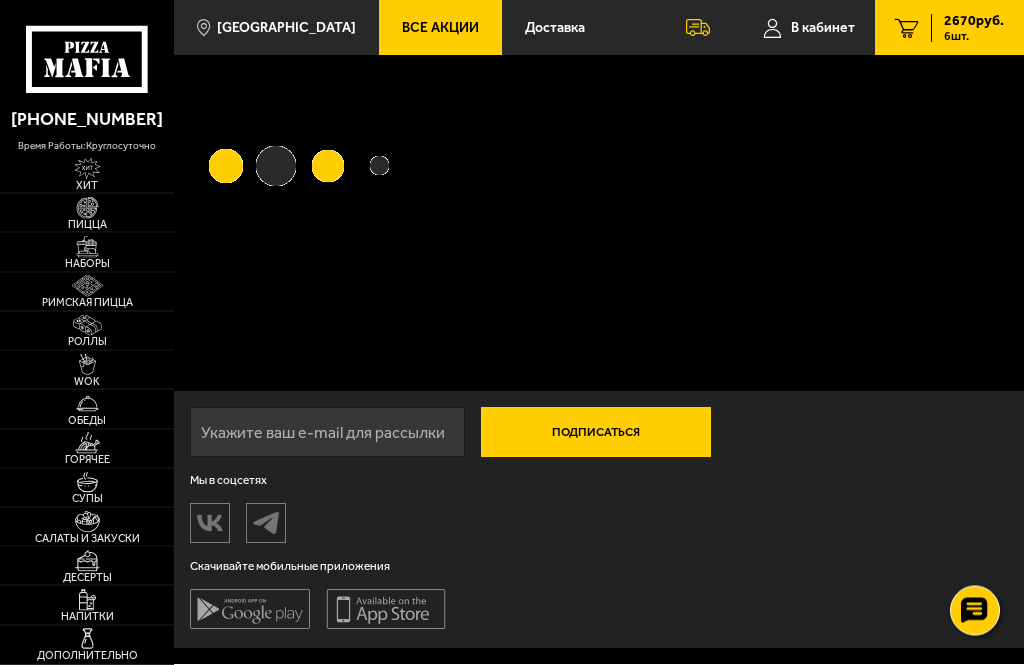 scroll, scrollTop: 0, scrollLeft: 0, axis: both 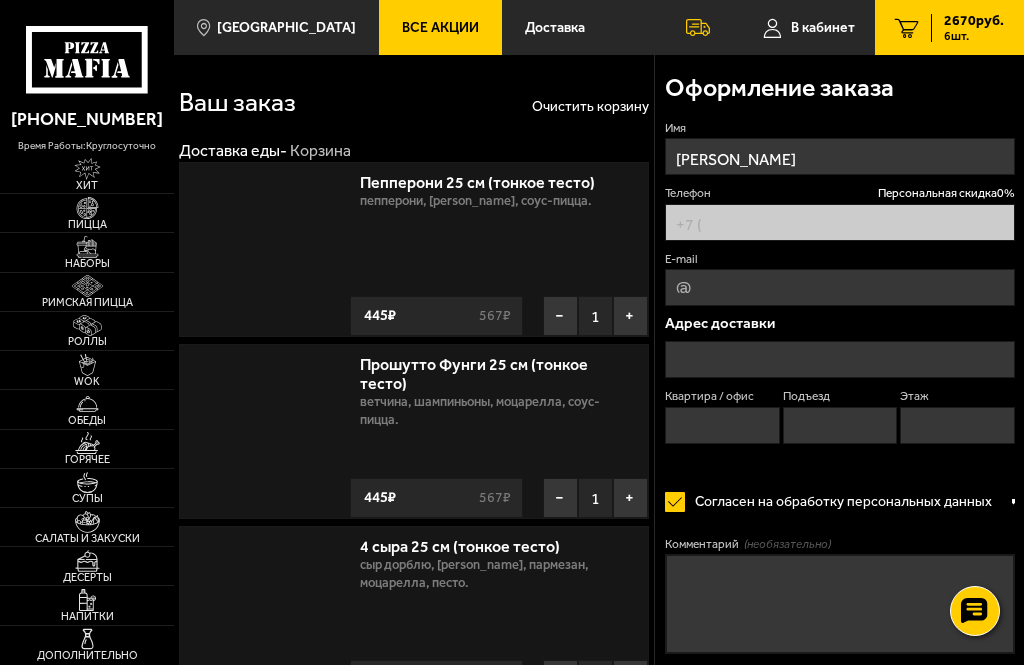 type on "[PHONE_NUMBER]" 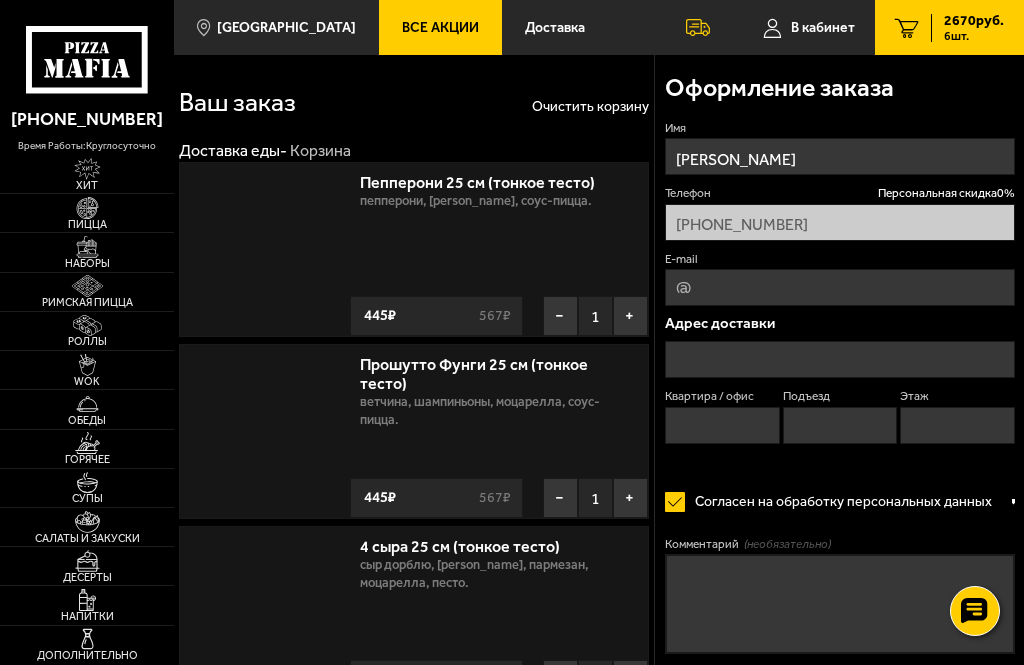 type on "Ленинградская область, Всеволожский район, Заневское городское поселение, Кудрово, Областная улица, 1" 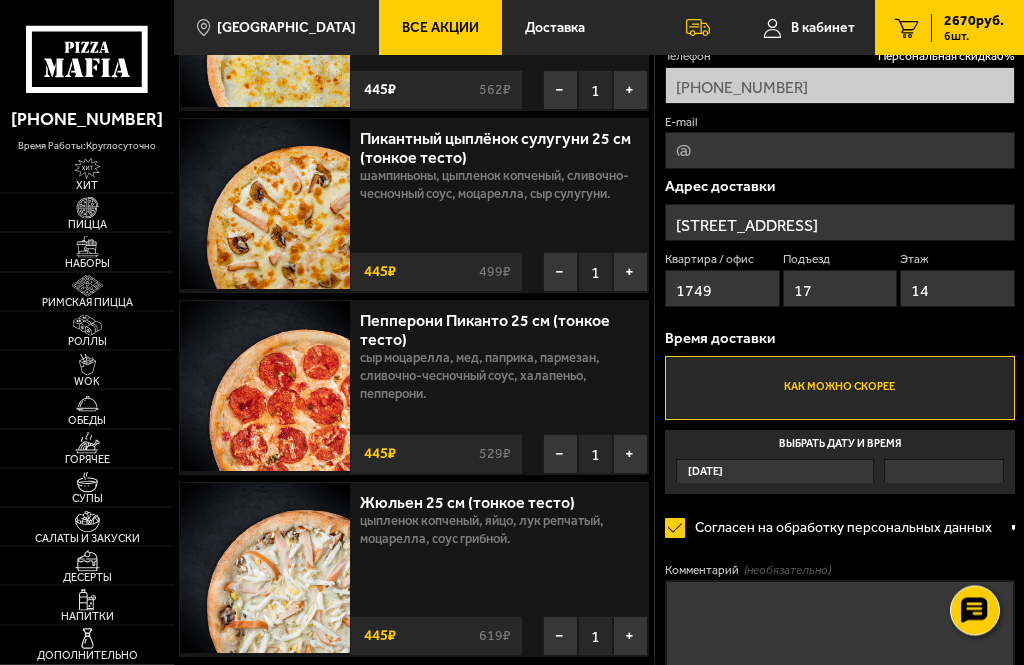scroll, scrollTop: 589, scrollLeft: 0, axis: vertical 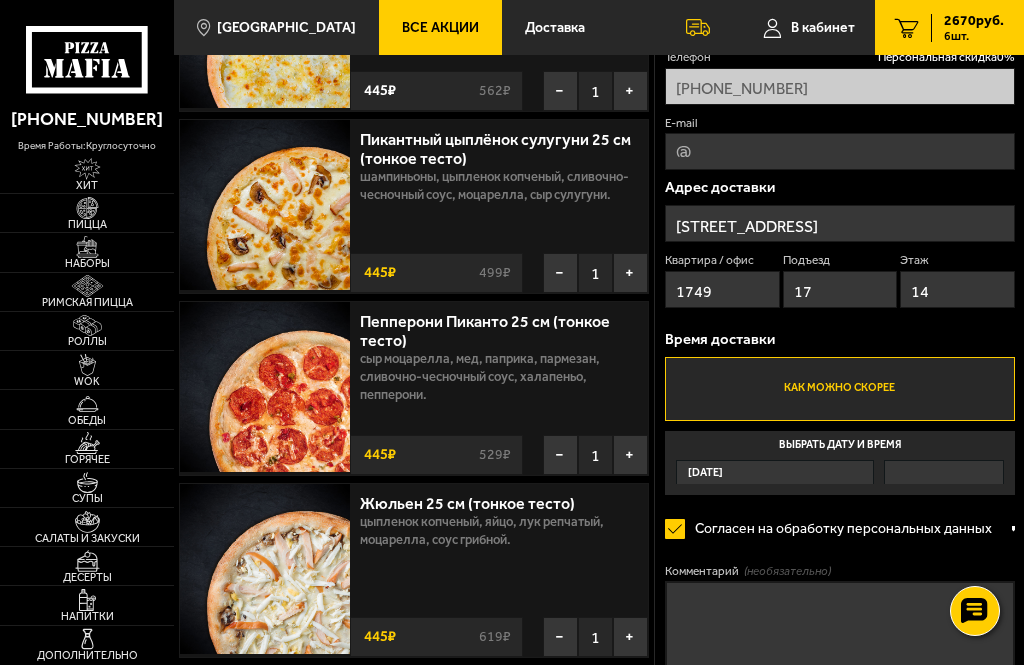 click on "−" at bounding box center (560, 273) 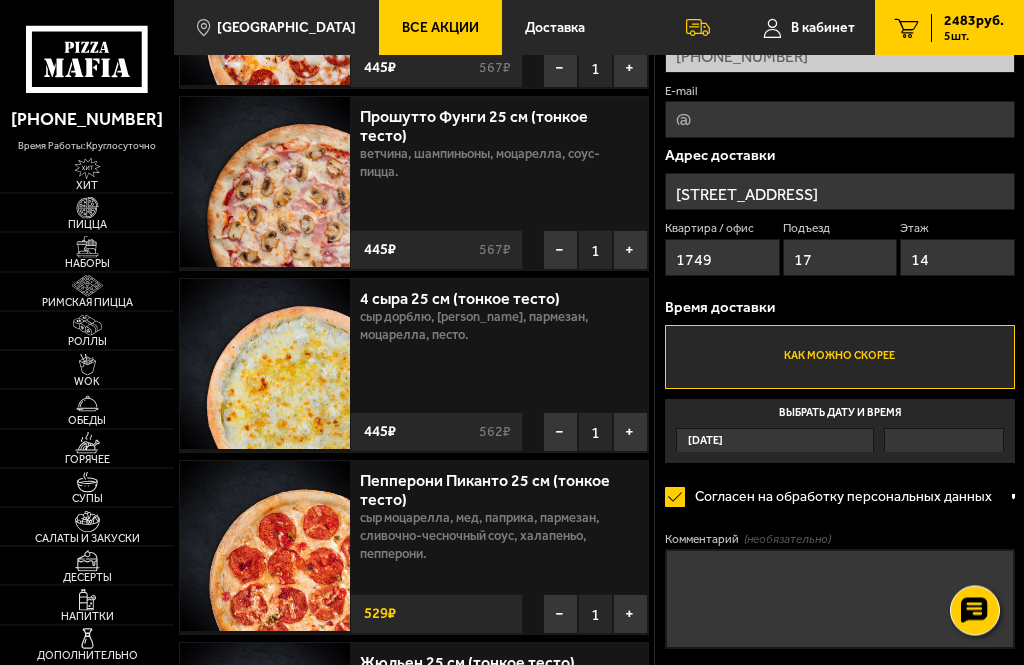 scroll, scrollTop: 250, scrollLeft: 0, axis: vertical 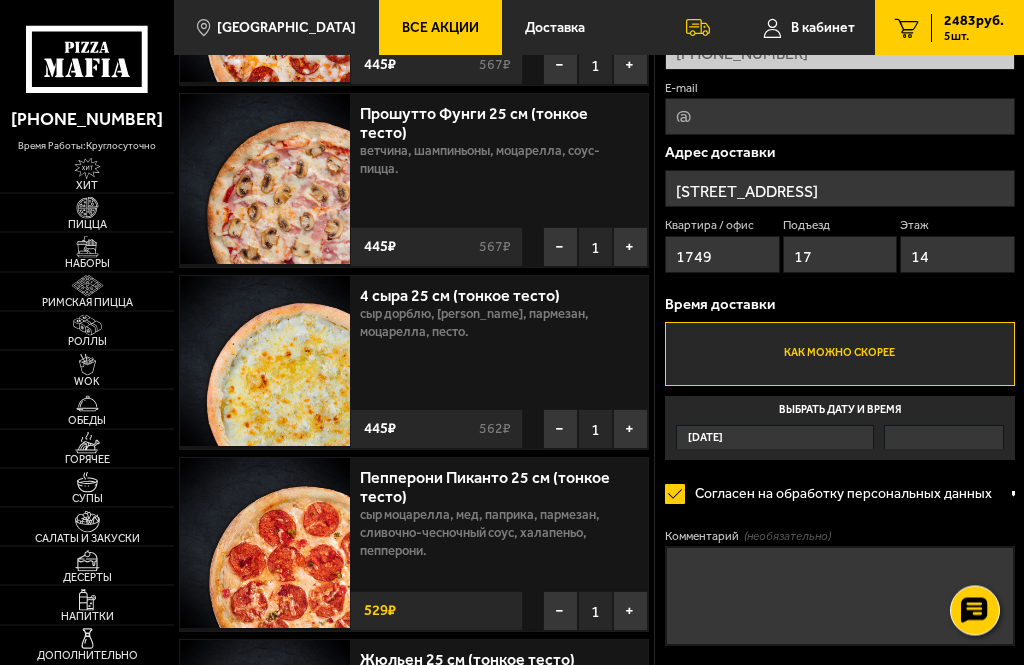 click on "+" at bounding box center [630, 612] 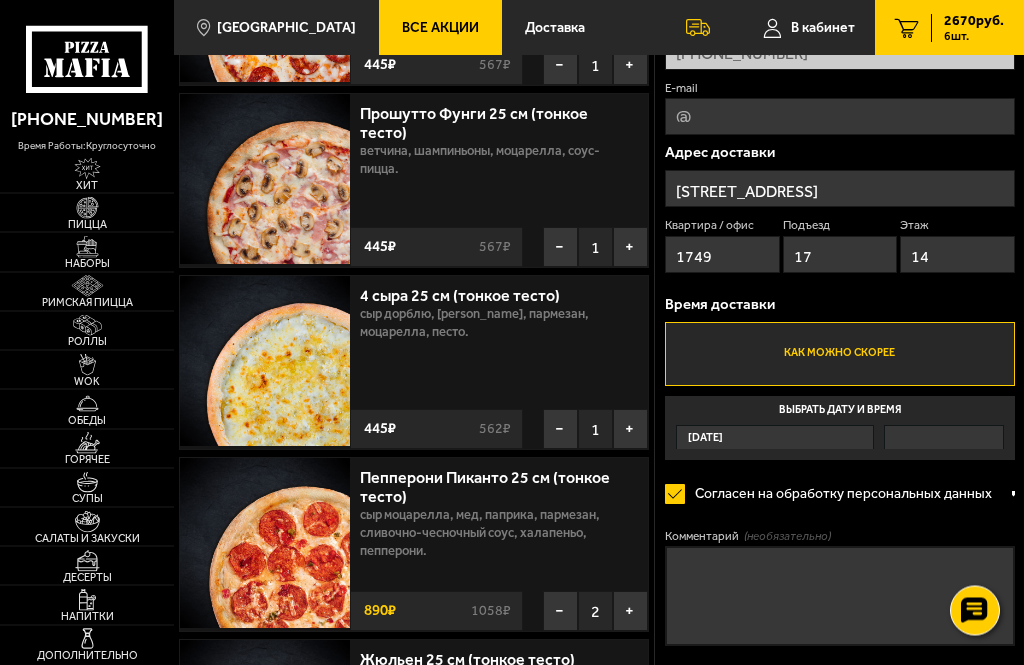 scroll, scrollTop: 251, scrollLeft: 0, axis: vertical 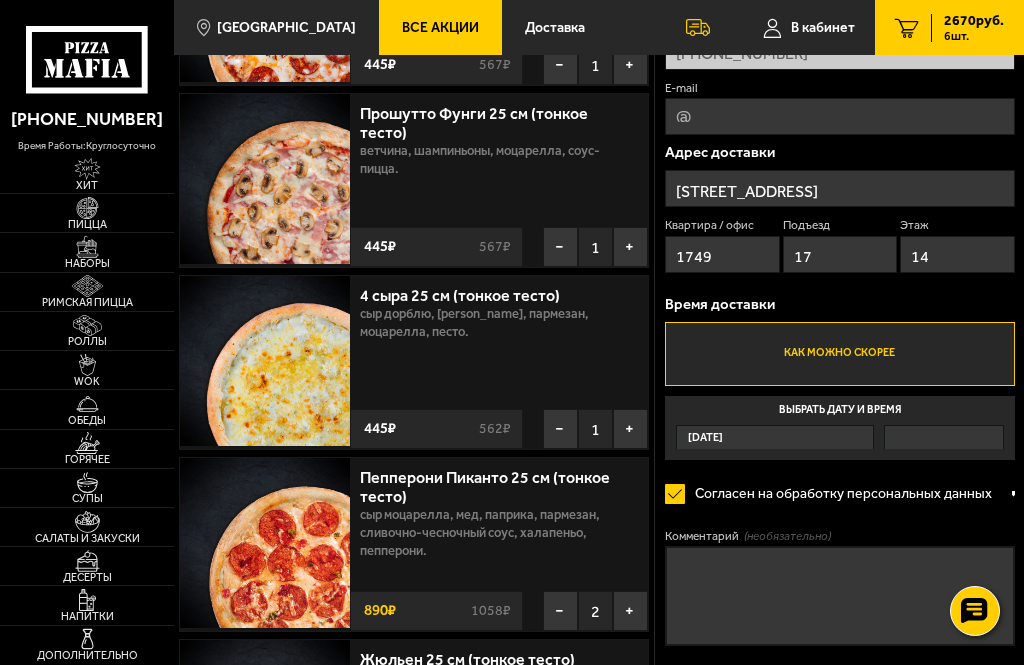 click on "−" at bounding box center (560, 611) 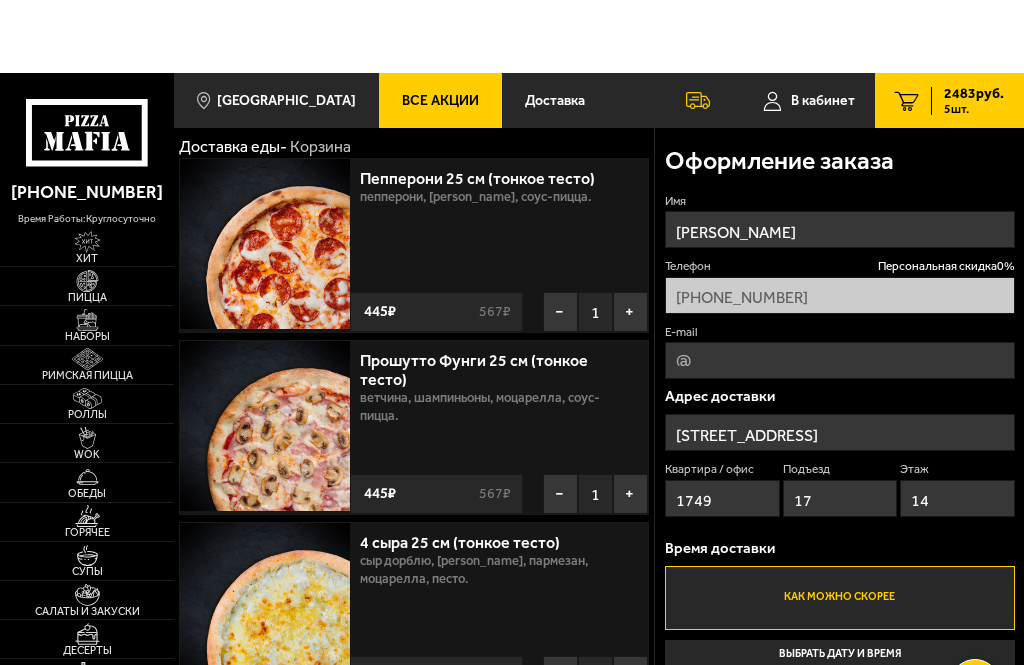 scroll, scrollTop: 4, scrollLeft: 0, axis: vertical 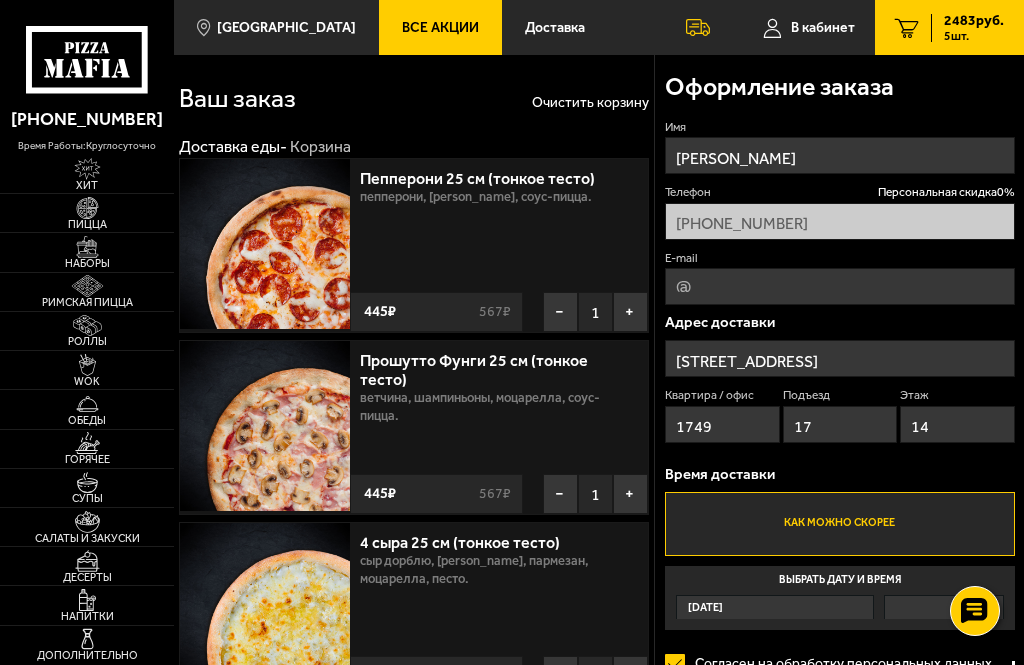 click on "+" at bounding box center (630, 312) 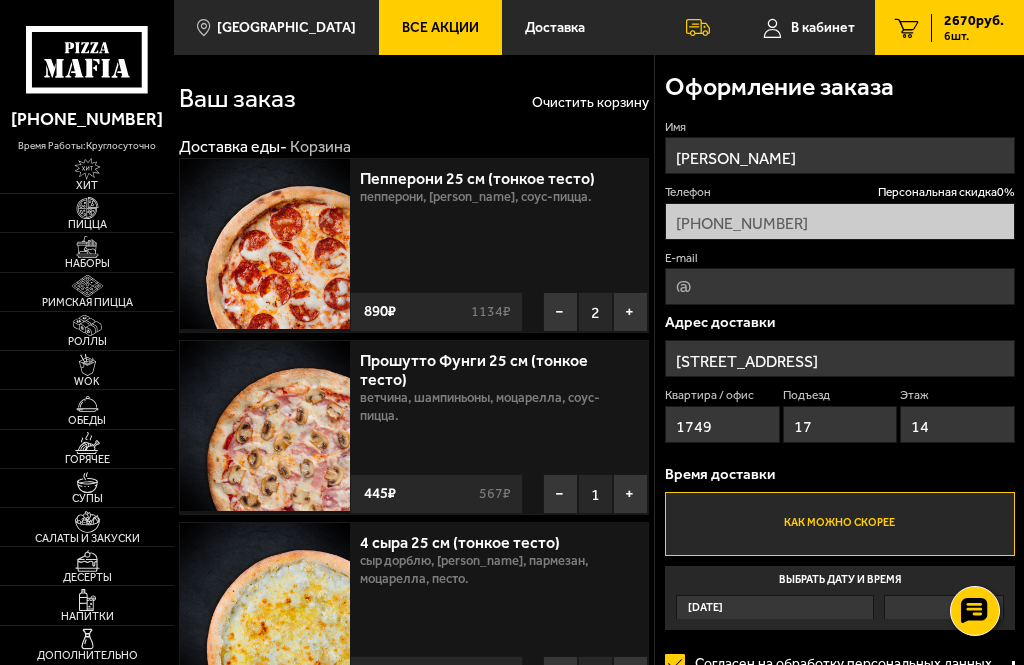 click at bounding box center [87, 247] 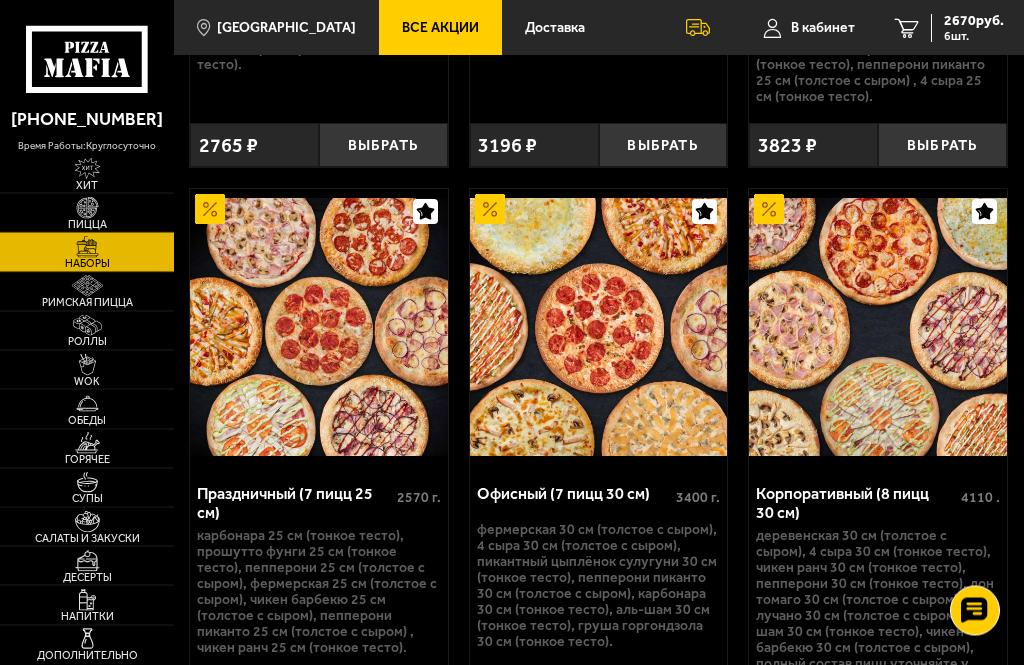scroll, scrollTop: 4916, scrollLeft: 0, axis: vertical 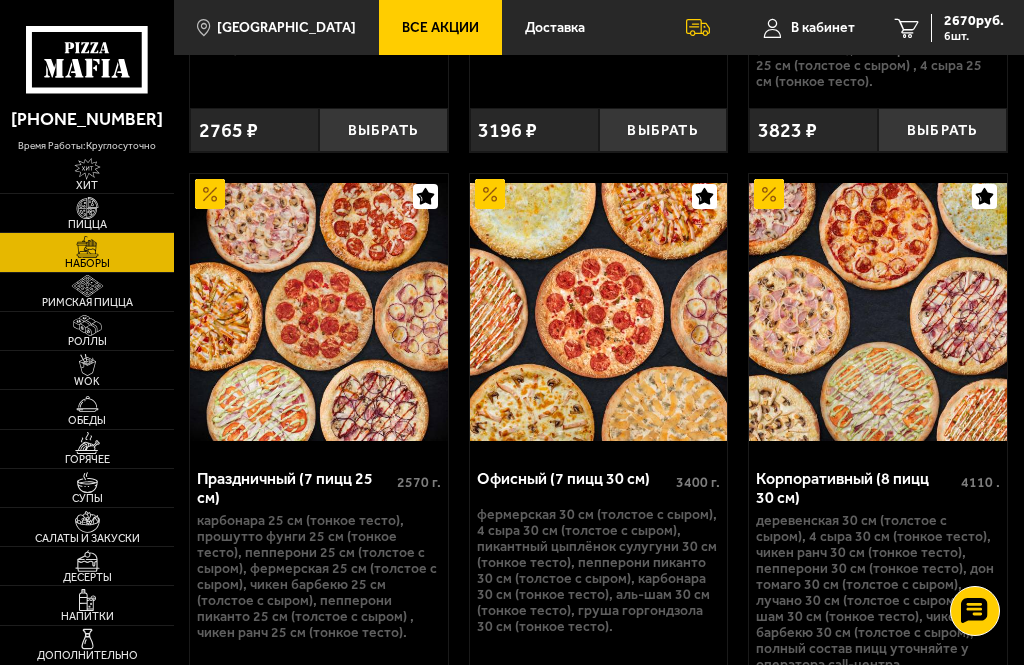 click on "6  шт." at bounding box center (974, 36) 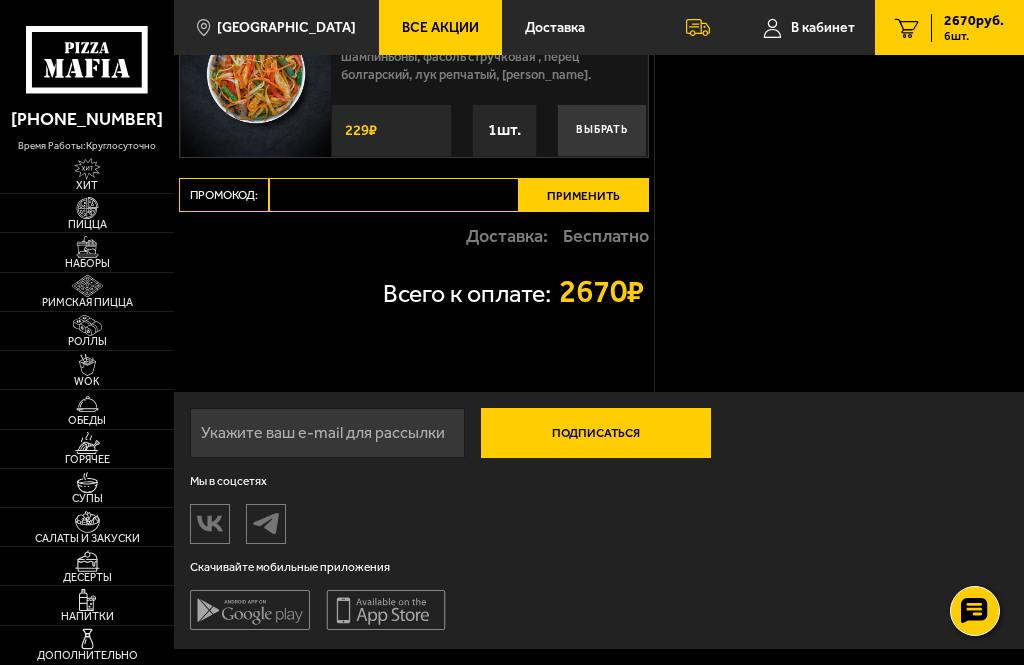 type on "[PHONE_NUMBER]" 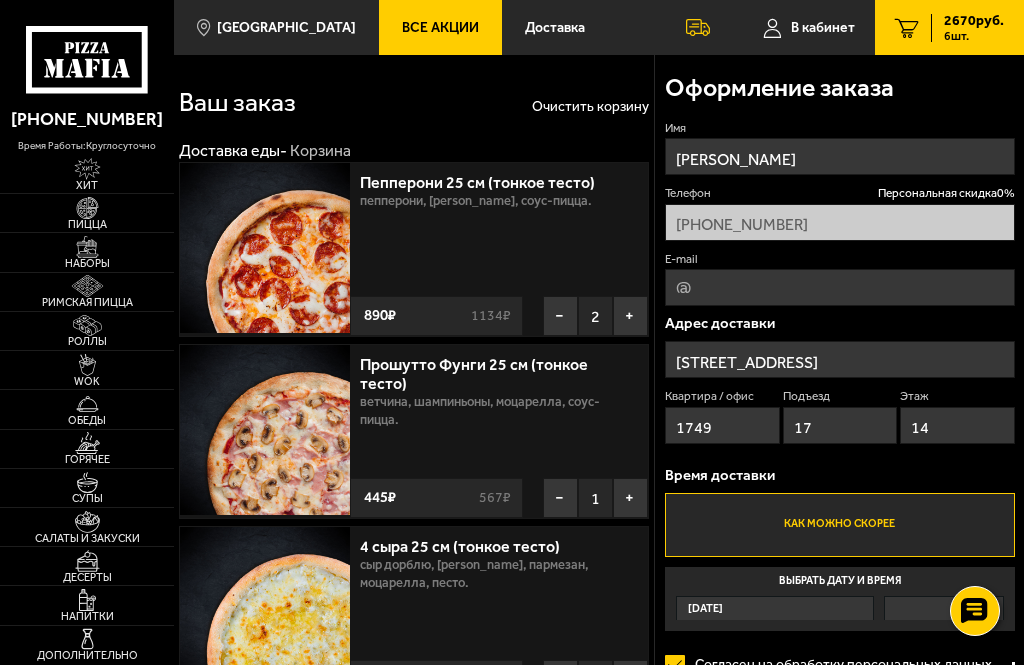 click on "Ленинградская область, Всеволожский район, Заневское городское поселение, Кудрово, Областная улица, 1" at bounding box center [840, 359] 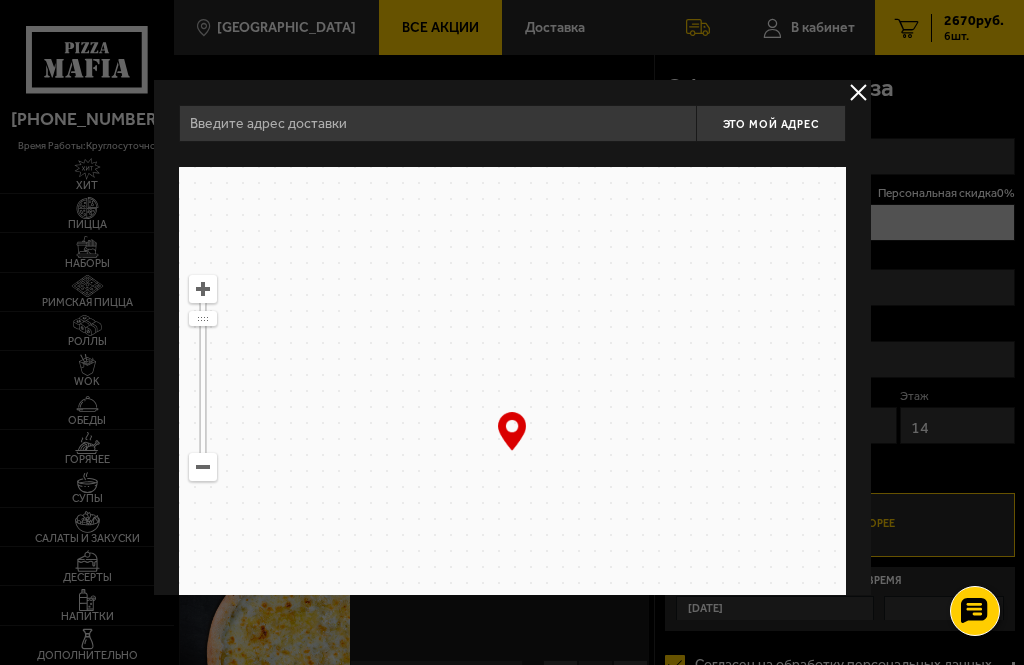type on "Ленинградская область, Всеволожский район, Заневское городское поселение, Кудрово, Областная улица, 1" 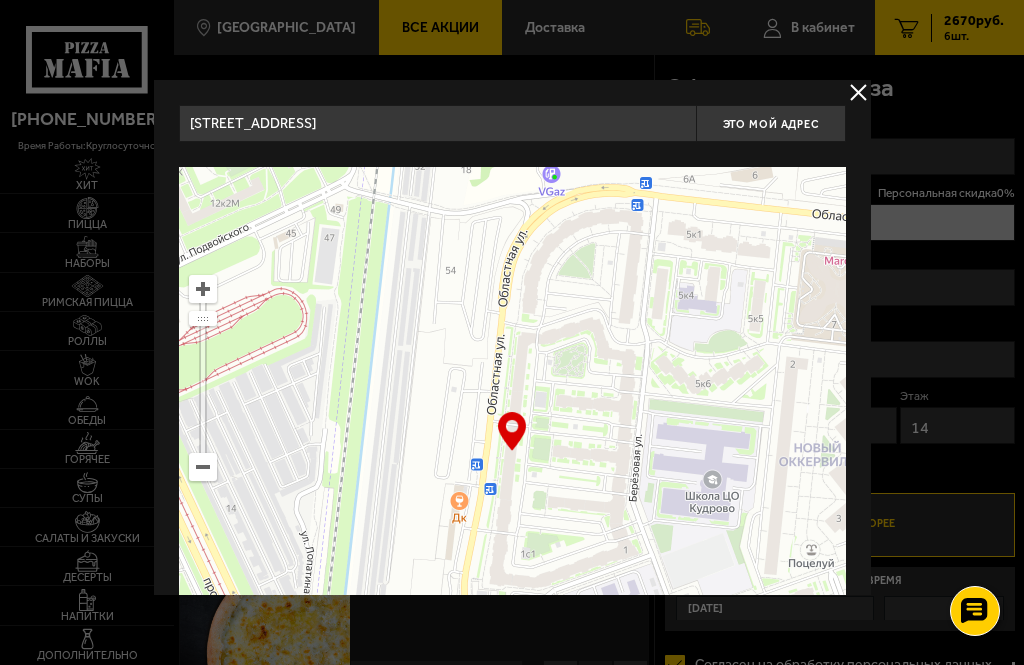 click at bounding box center (857, 92) 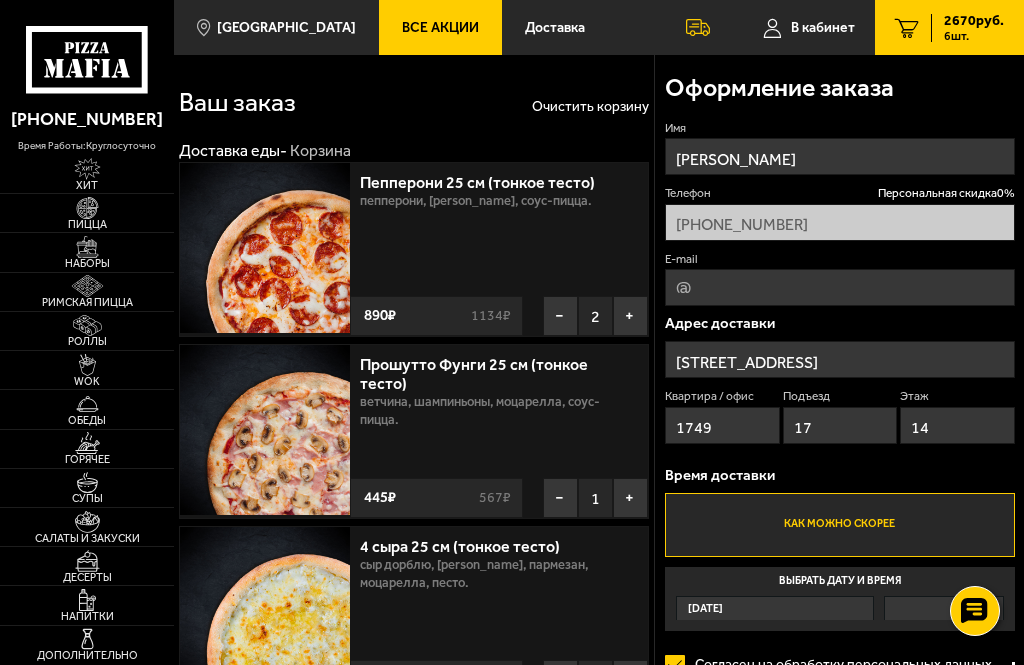 click on "Ленинградская область, Всеволожский район, Заневское городское поселение, Кудрово, Областная улица, 1" at bounding box center (840, 359) 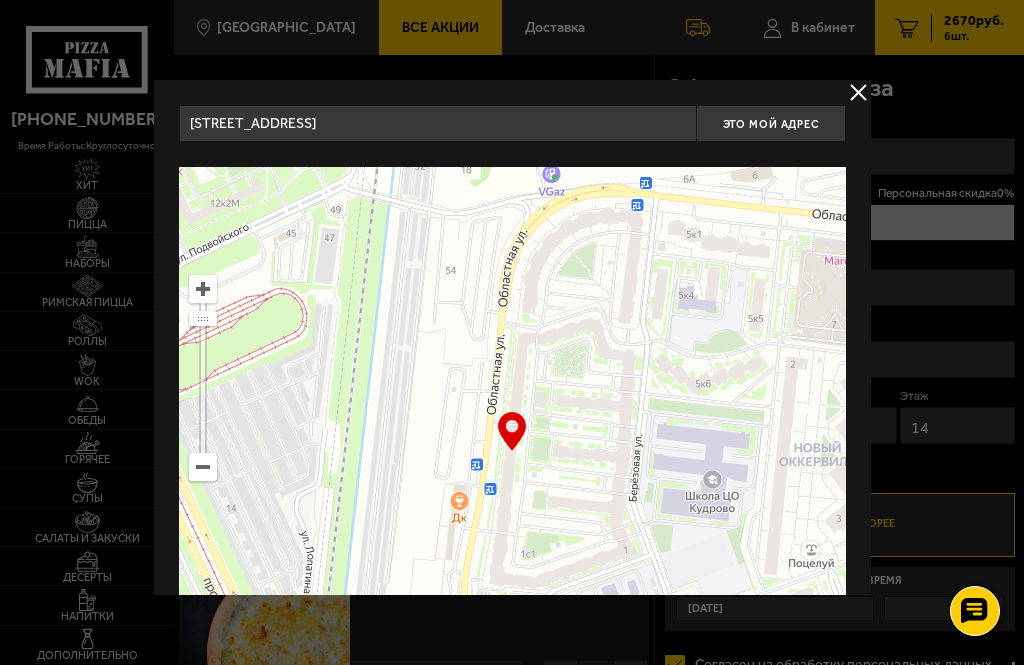 click on "Ленинградская область, Всеволожский район, Заневское городское поселение, Кудрово, Областная улица, 1" at bounding box center [437, 123] 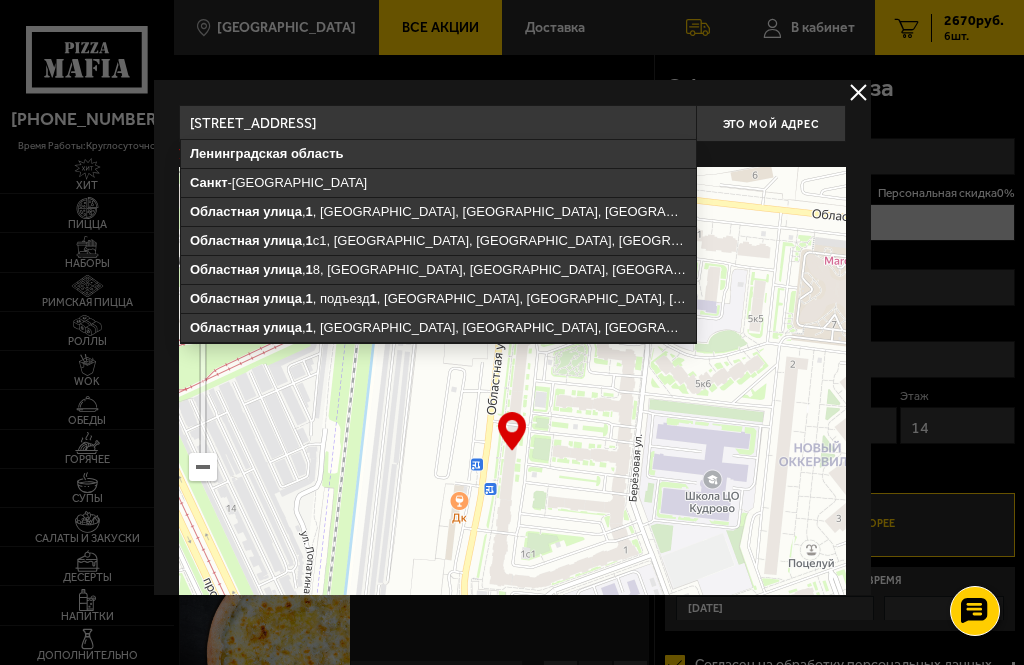 click on "Ленинградская область, Всеволожский , Кудрово, Областная улица, 1" at bounding box center [437, 123] 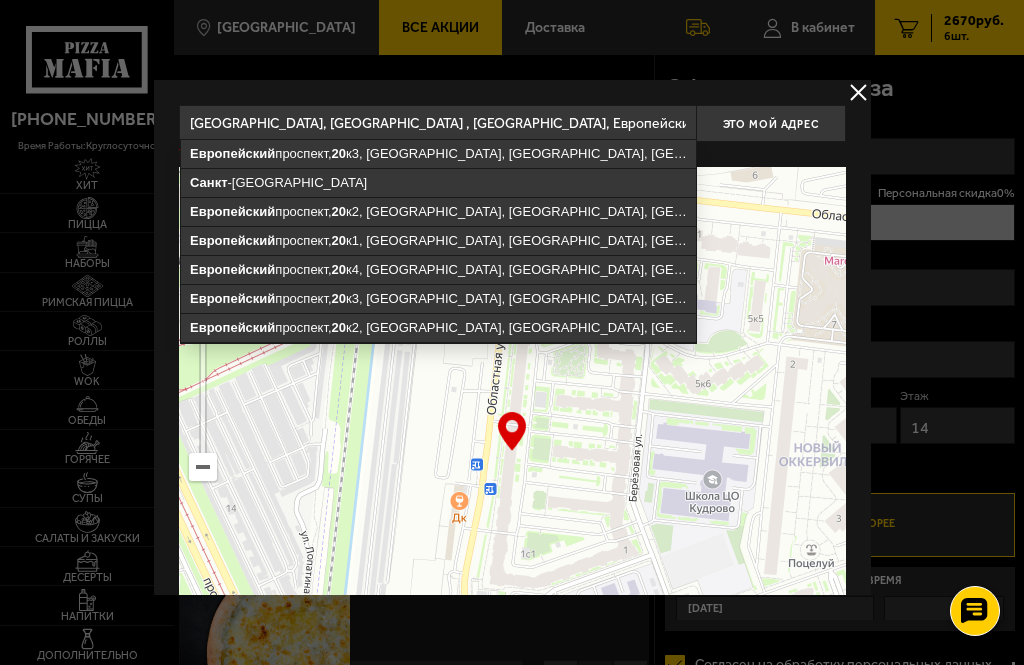 type on "Ленинградская область, Всеволожский район, Заневское городское поселение, Кудрово, Европейский проспект, 20к3, подъезд 3" 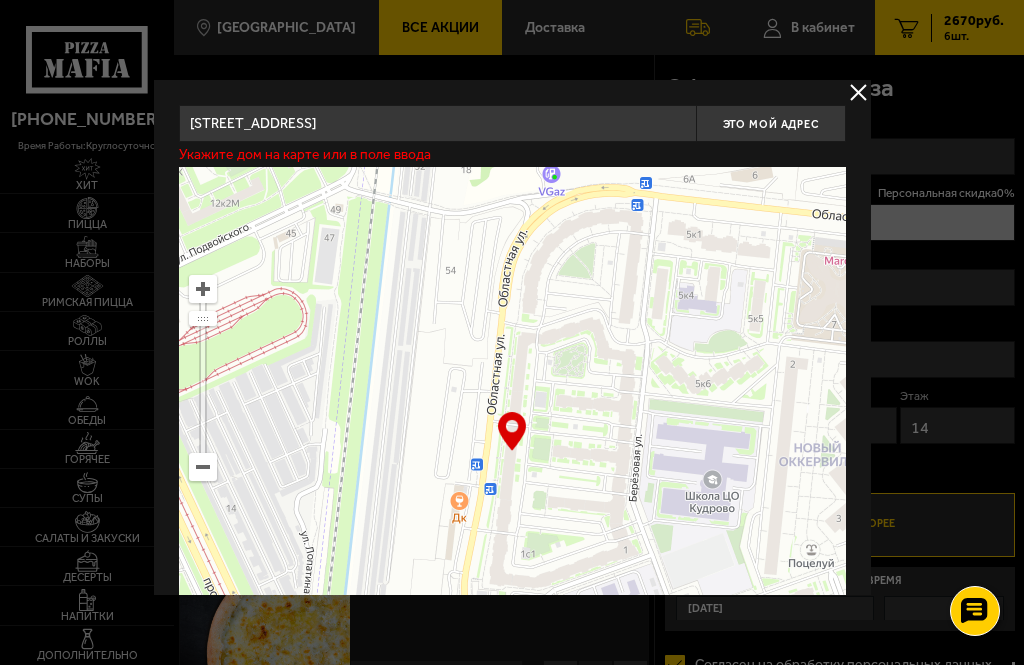 type on "Ленинградская область, Всеволожский район, Заневское городское поселение, Кудрово, Европейский проспект, 20к3, подъезд 3" 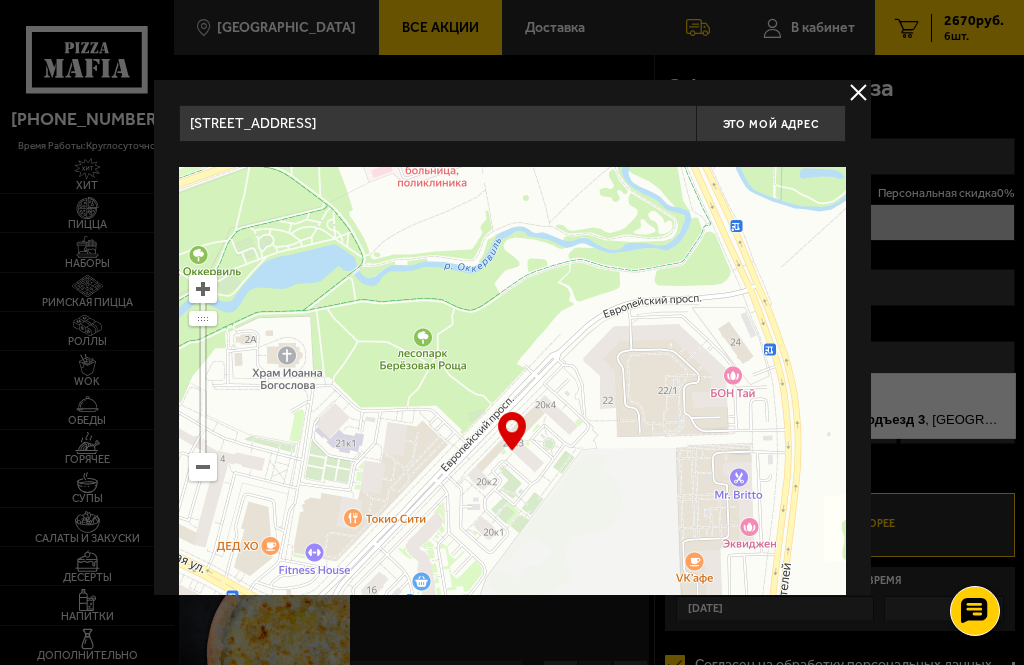 click on "… © Яндекс   Условия использования Открыть в Яндекс.Картах Создать свою карту" at bounding box center [512, 452] 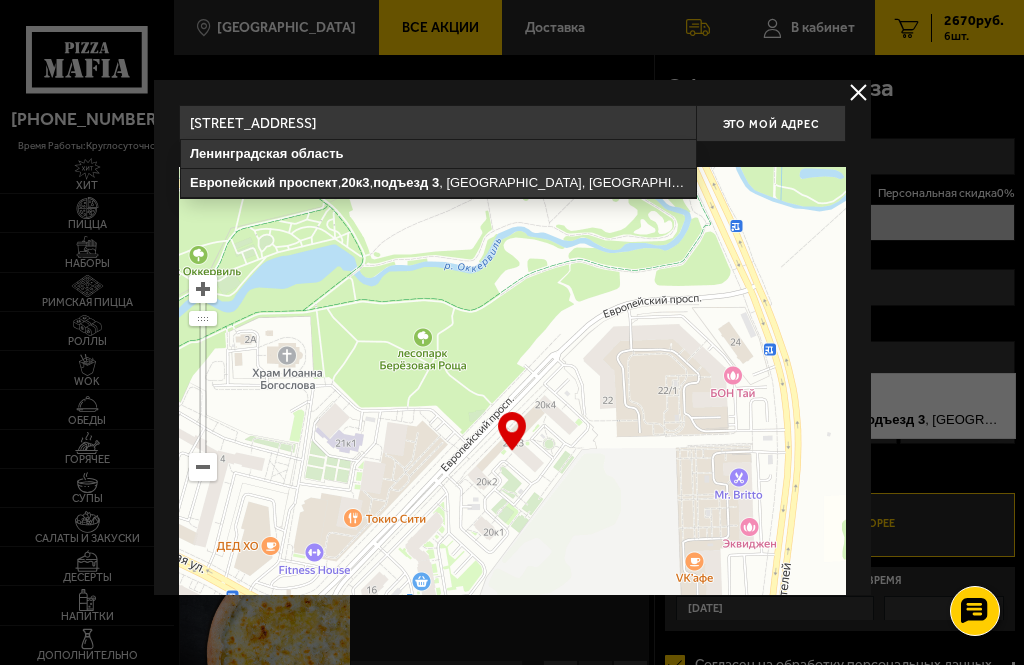 click on "… © Яндекс   Условия использования Открыть в Яндекс.Картах Создать свою карту" at bounding box center (512, 452) 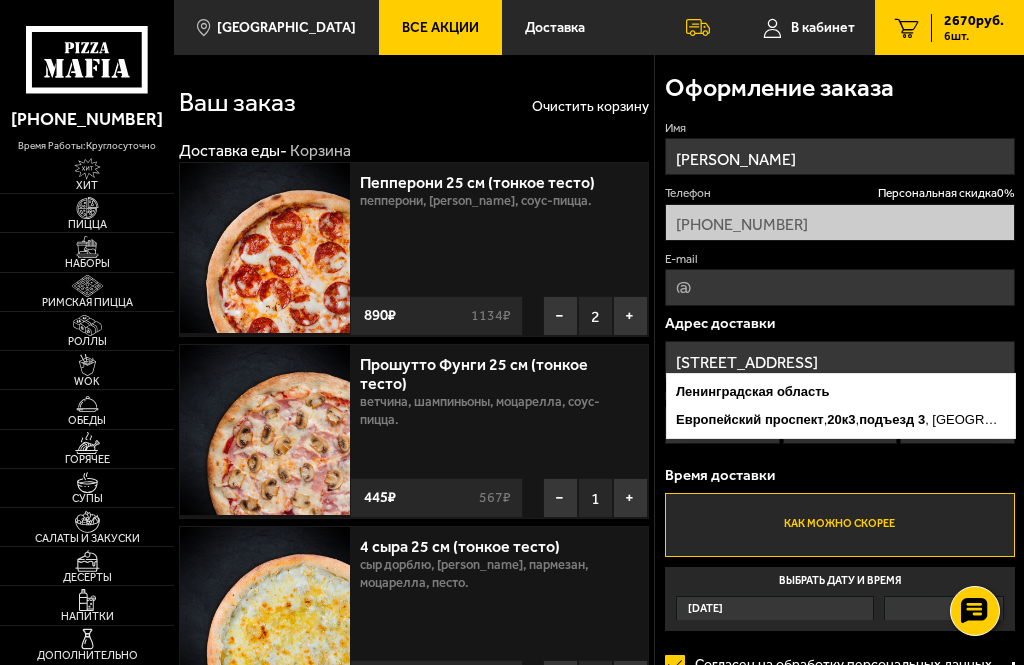 click on "Ленинградская область, Всеволожский район, Заневское городское поселение, Кудрово, Европейский проспект, 20к3, подъезд 3" at bounding box center [840, 359] 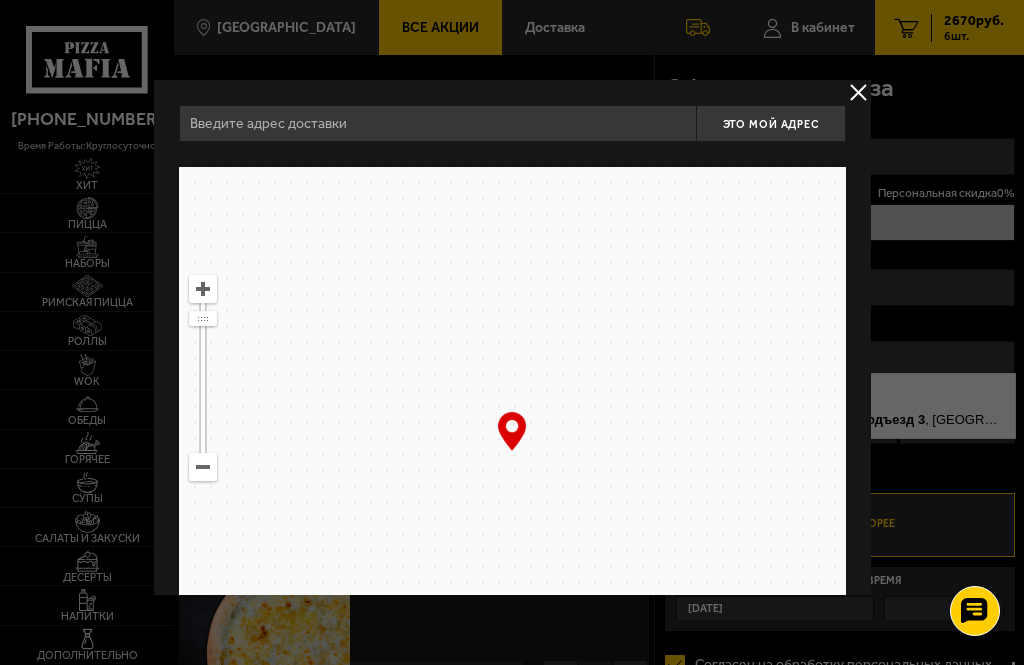 type on "Ленинградская область, Всеволожский район, Заневское городское поселение, Кудрово, Европейский проспект, 20к3, подъезд 3" 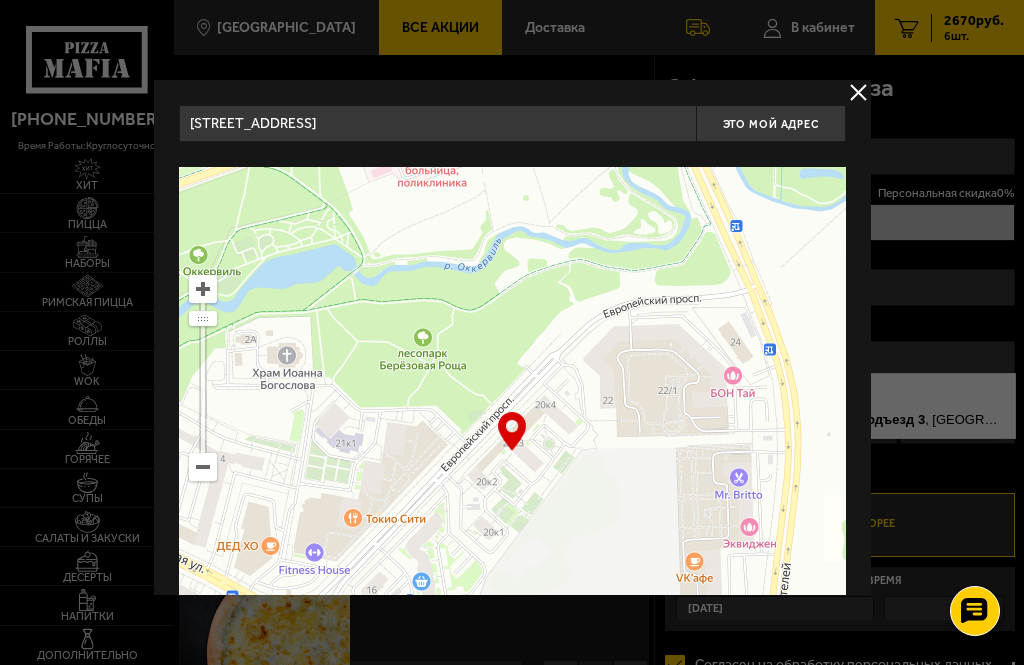 click at bounding box center (512, 332) 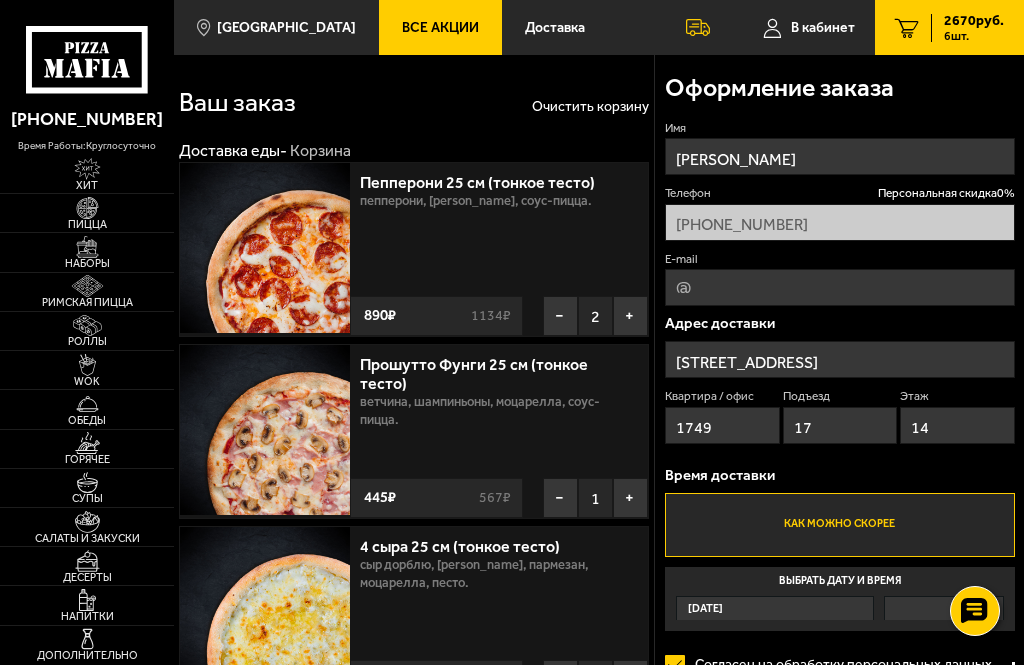 click on "1749" at bounding box center [722, 425] 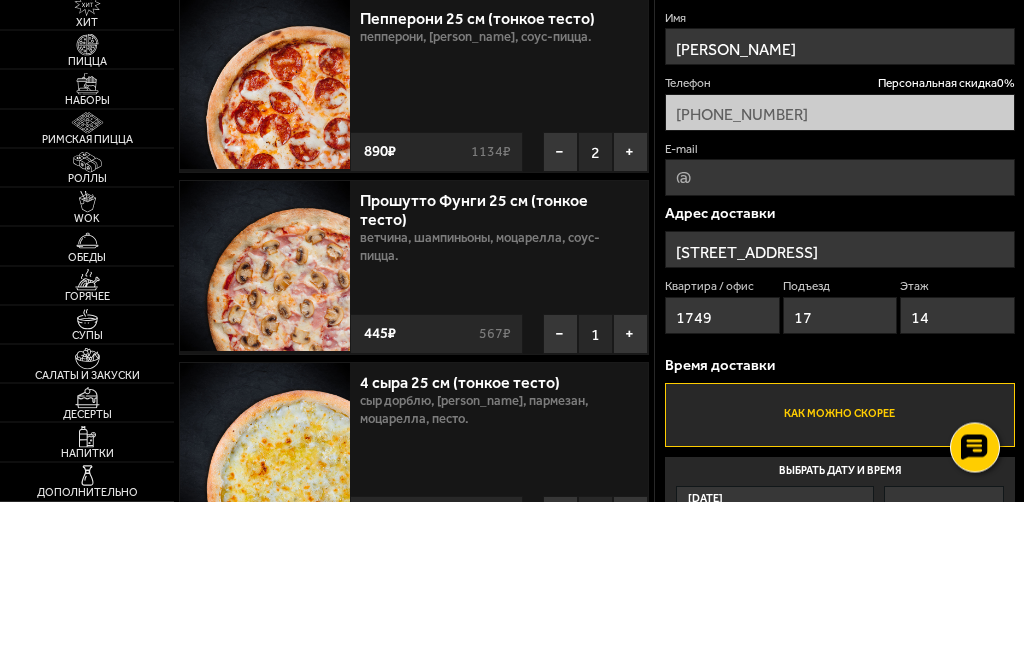 click on "Ленинградская область, Всеволожский район, Заневское городское поселение, Кудрово, Европейский проспект, 20к3, подъезд 3" at bounding box center [840, 413] 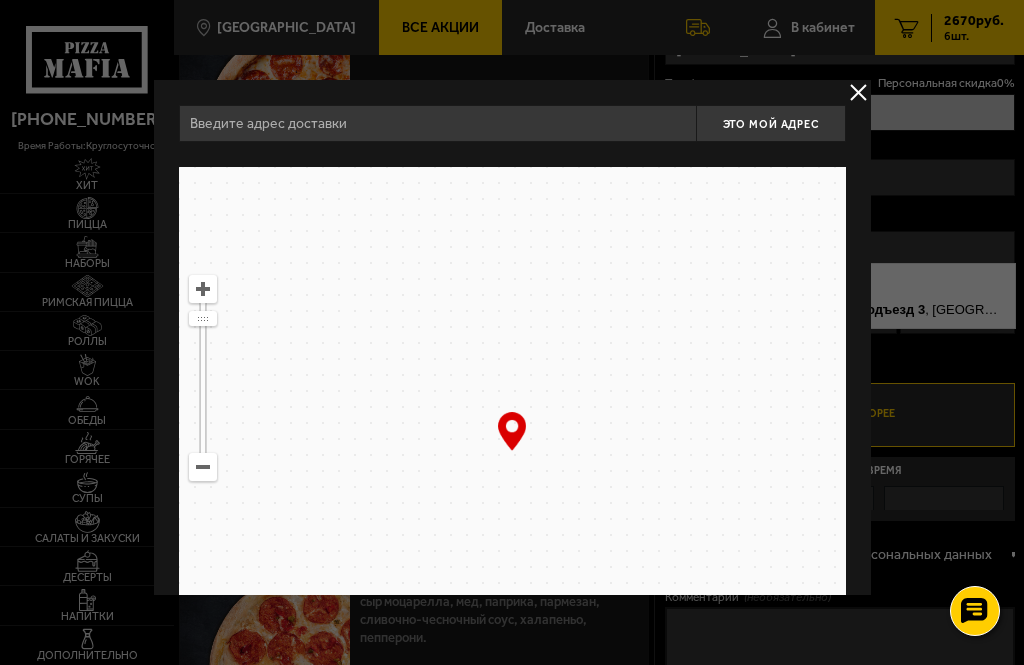 type on "Ленинградская область, Всеволожский район, Заневское городское поселение, Кудрово, Европейский проспект, 20к3, подъезд 3" 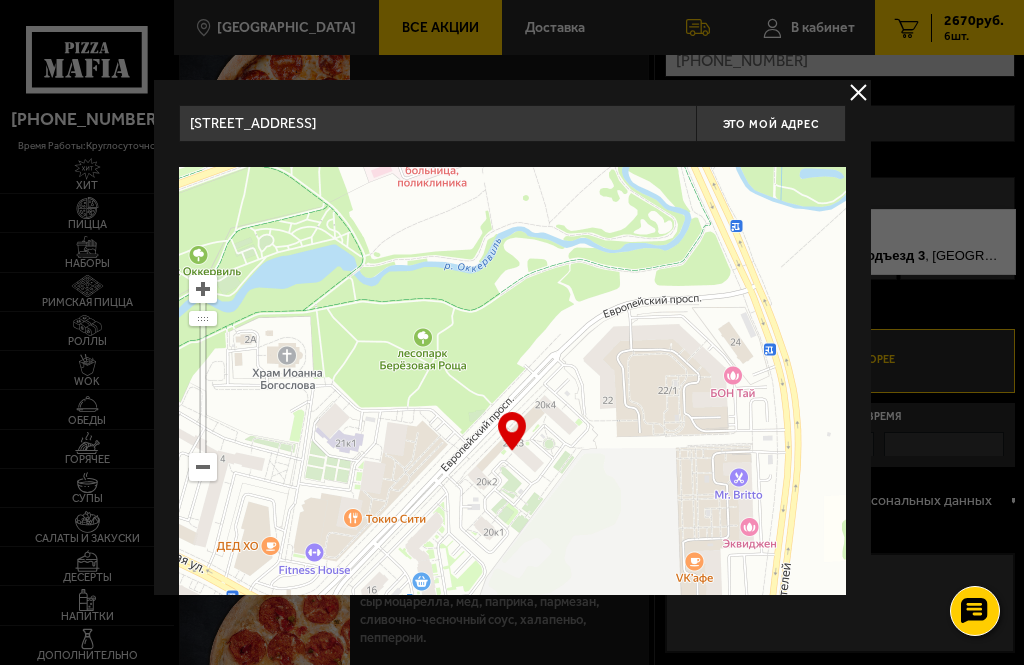 click on "… © Яндекс   Условия использования Открыть в Яндекс.Картах Создать свою карту" at bounding box center (512, 452) 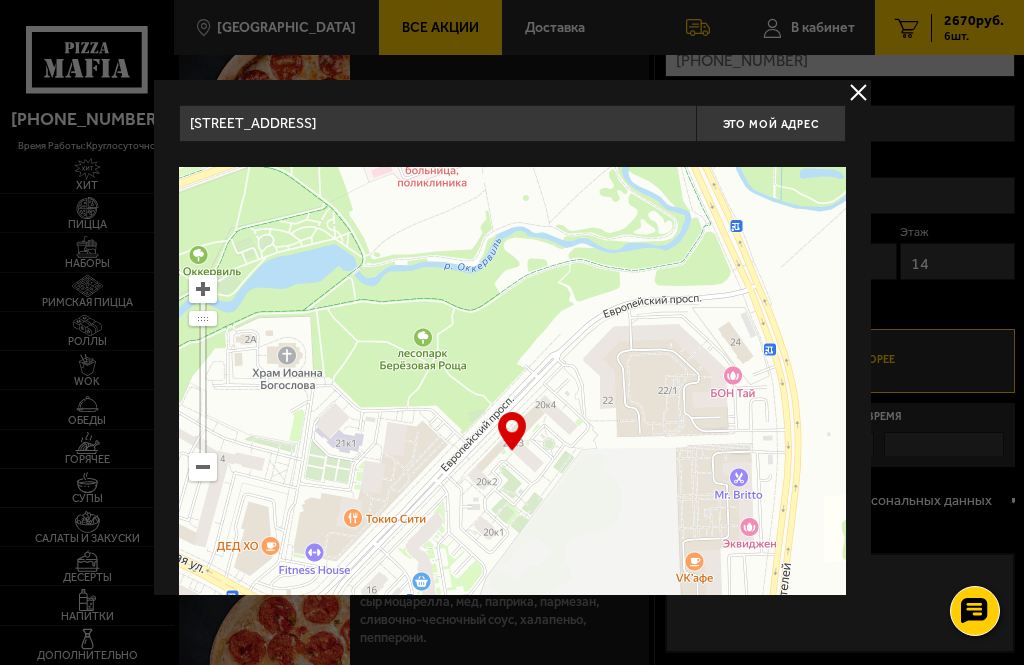 click on "… © Яндекс   Условия использования Открыть в Яндекс.Картах Создать свою карту" at bounding box center [512, 452] 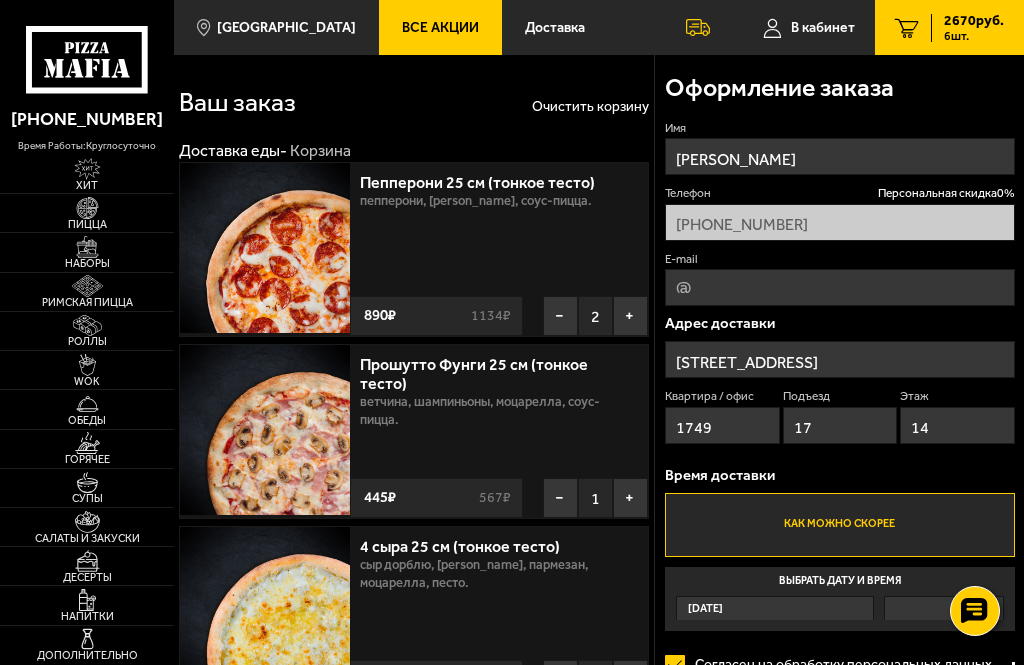 scroll, scrollTop: 164, scrollLeft: 0, axis: vertical 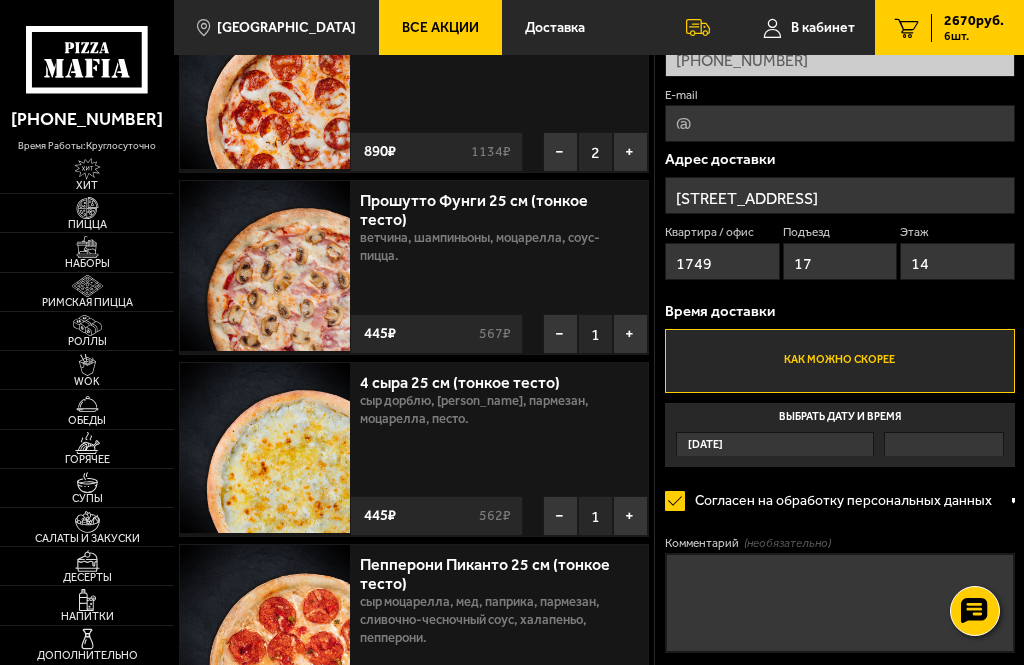 click on "1749" at bounding box center (722, 261) 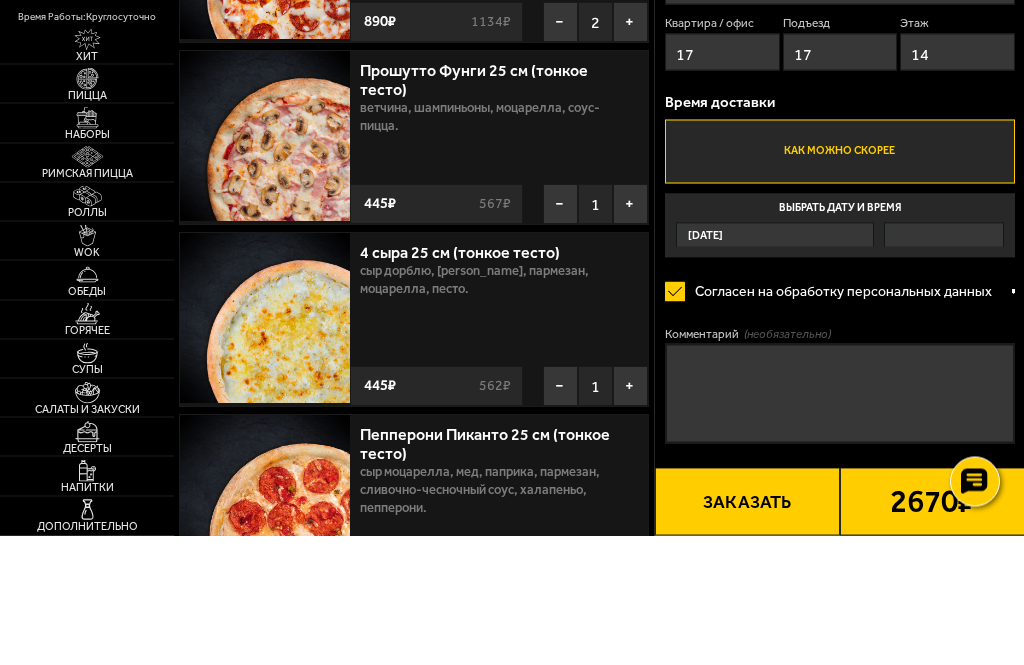 type on "1" 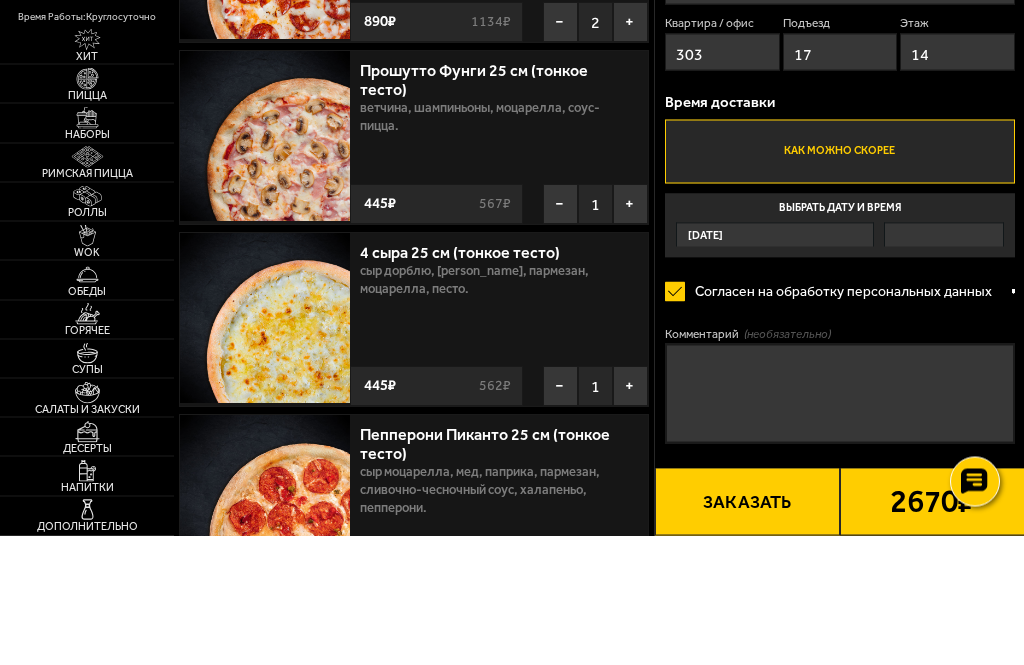 type on "303" 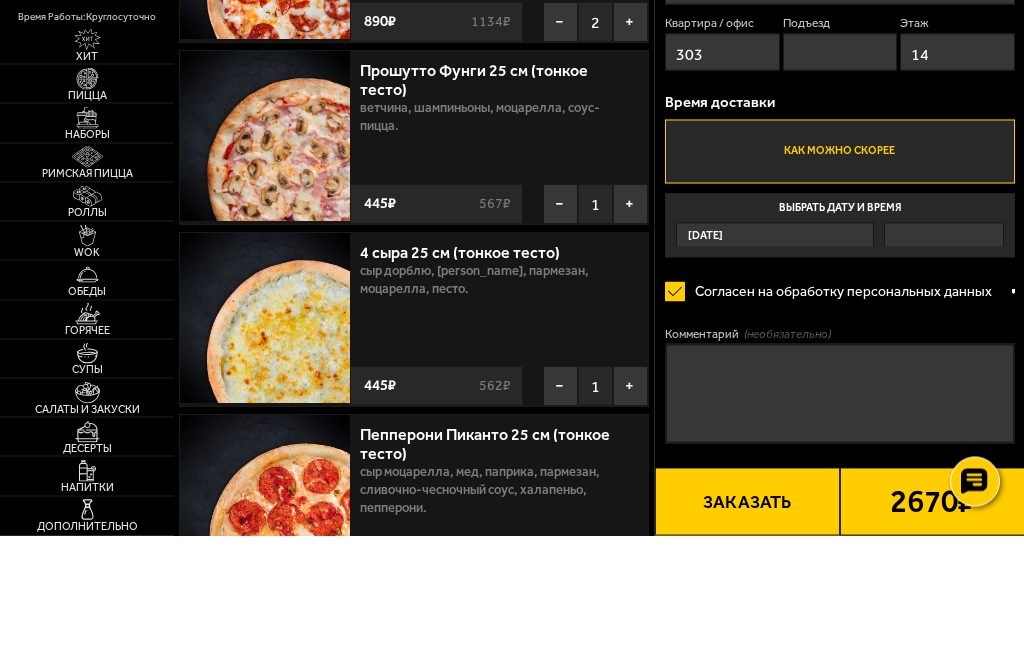 type 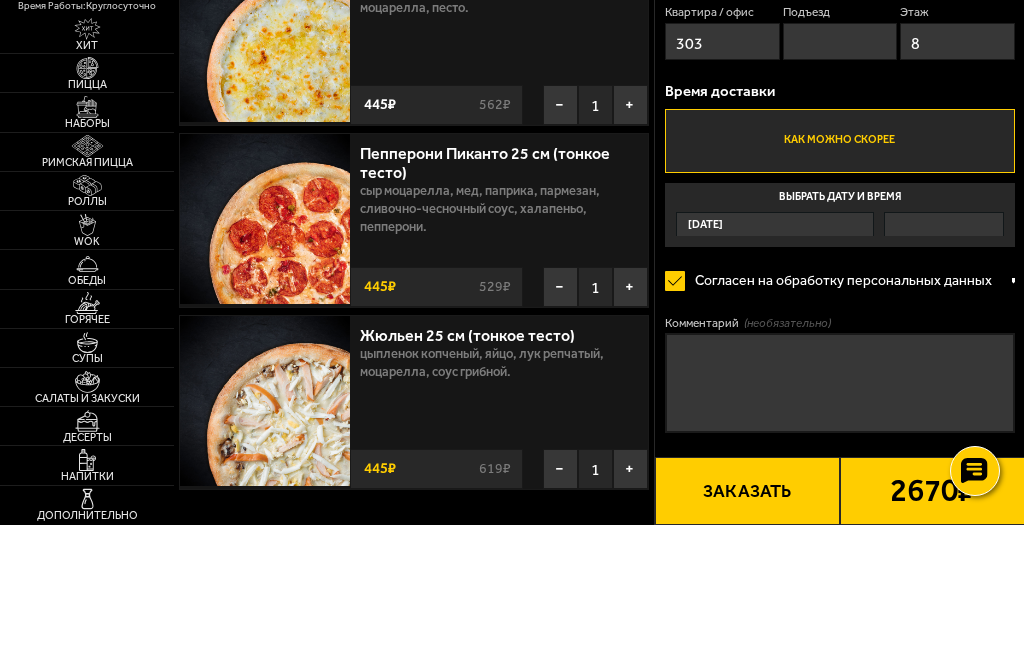 type on "8" 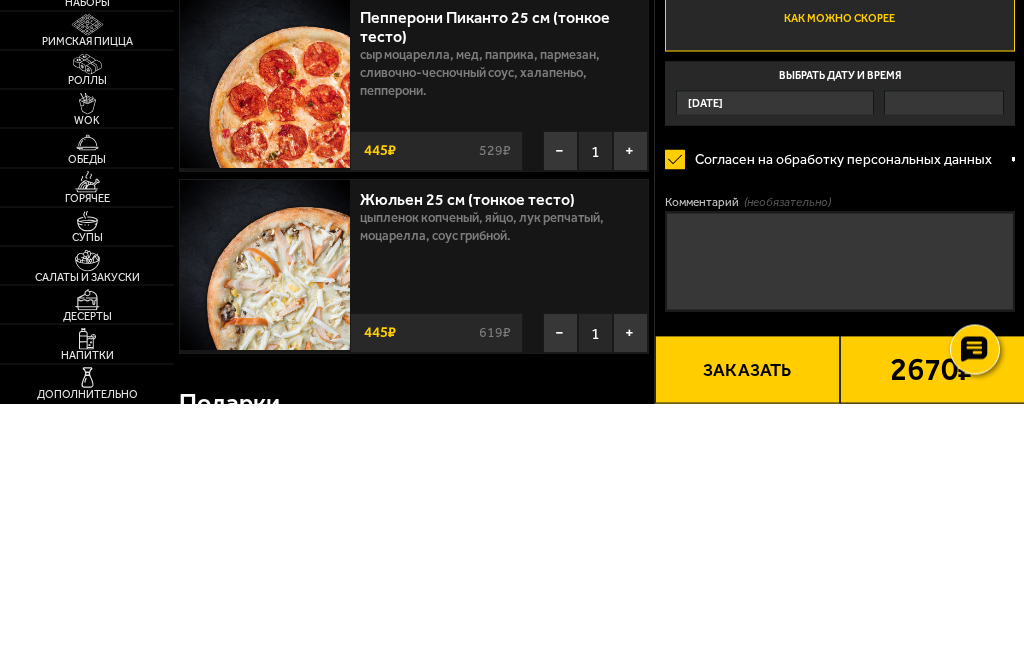 click on "Комментарий   (необязательно)" at bounding box center (840, 463) 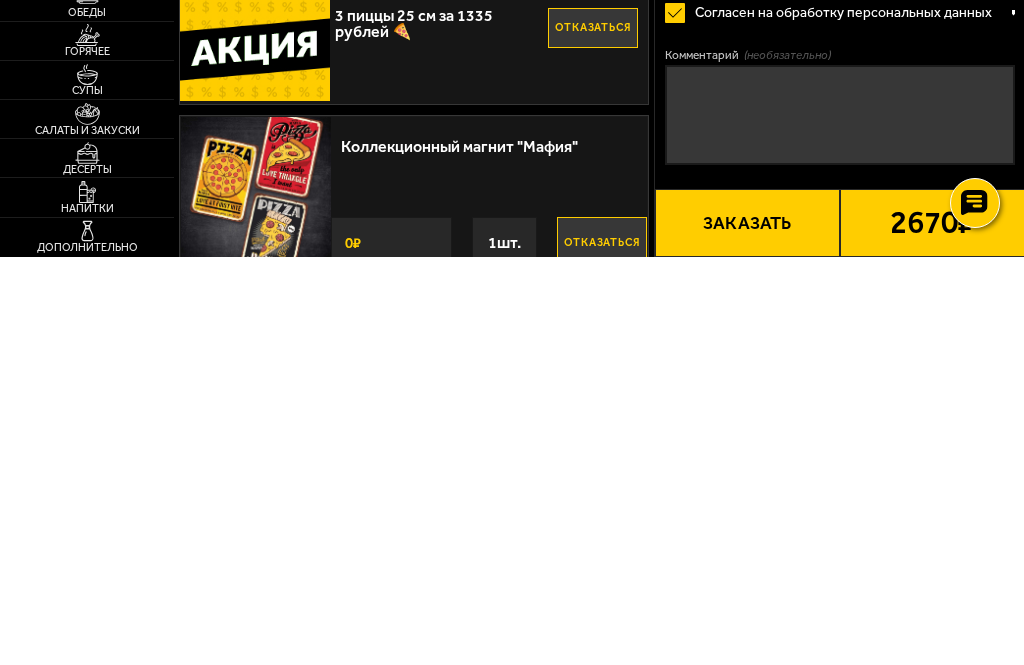 scroll, scrollTop: 1160, scrollLeft: 0, axis: vertical 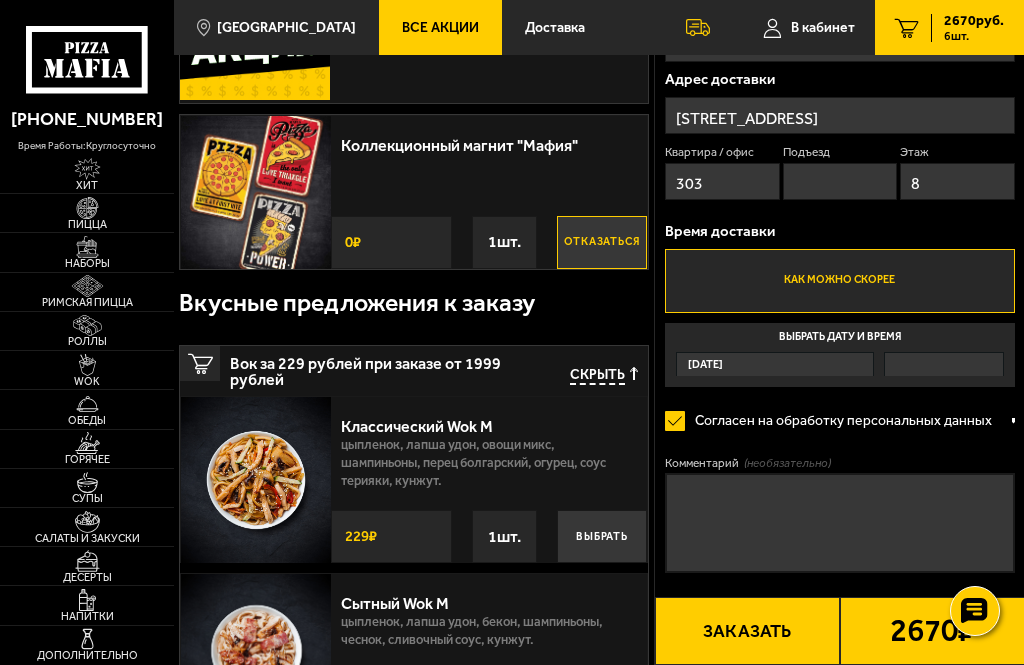 click on "Сегодня" at bounding box center (775, 364) 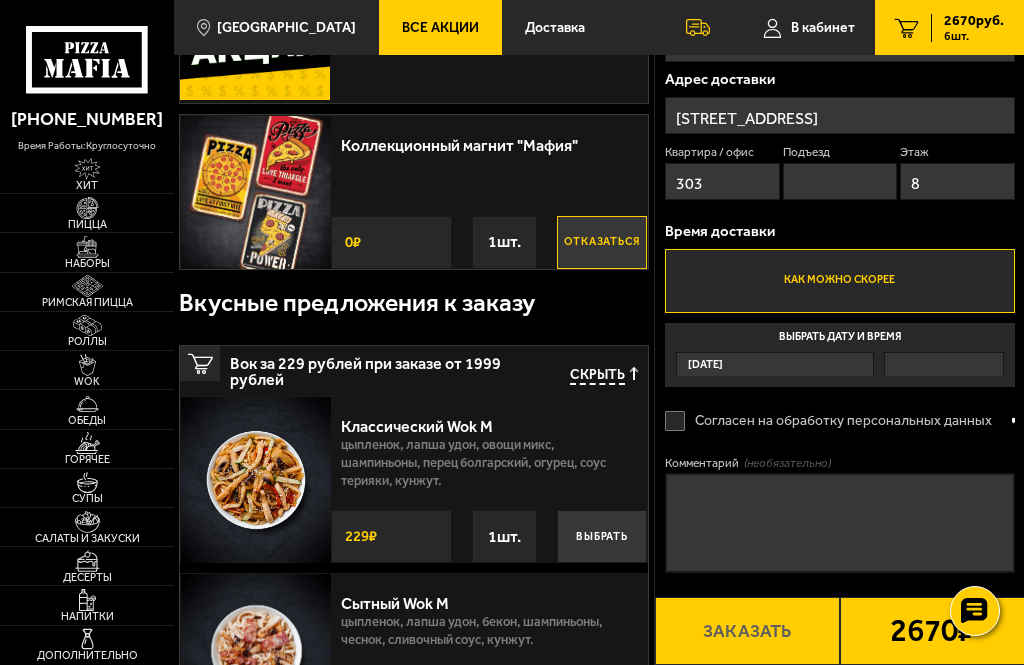 click on "Сегодня" at bounding box center [775, 364] 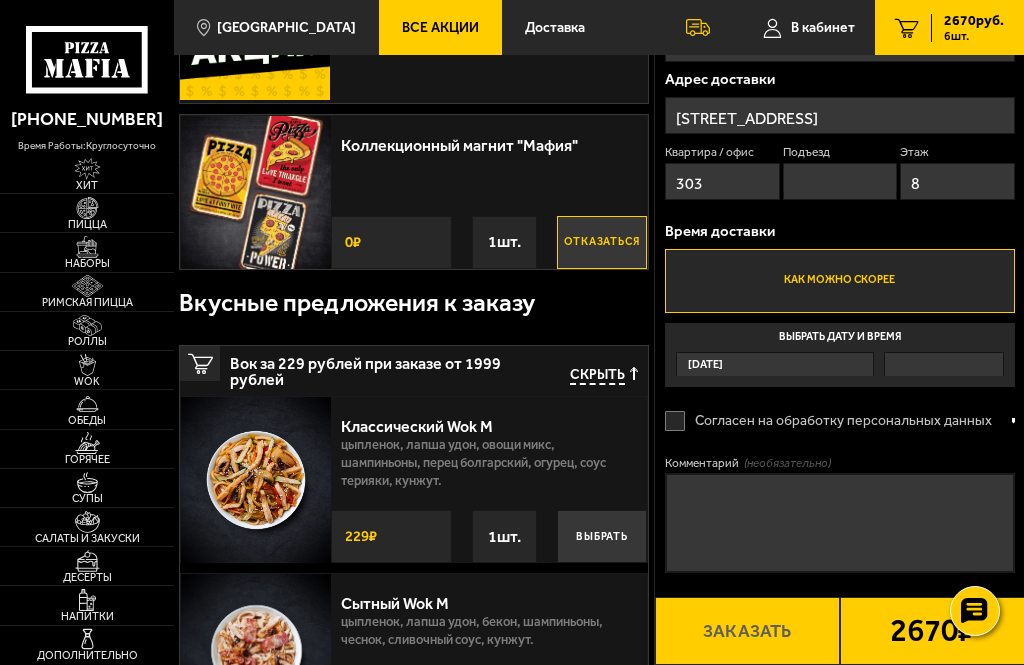 click on "Выбрать дату и время Сегодня" at bounding box center [0, 0] 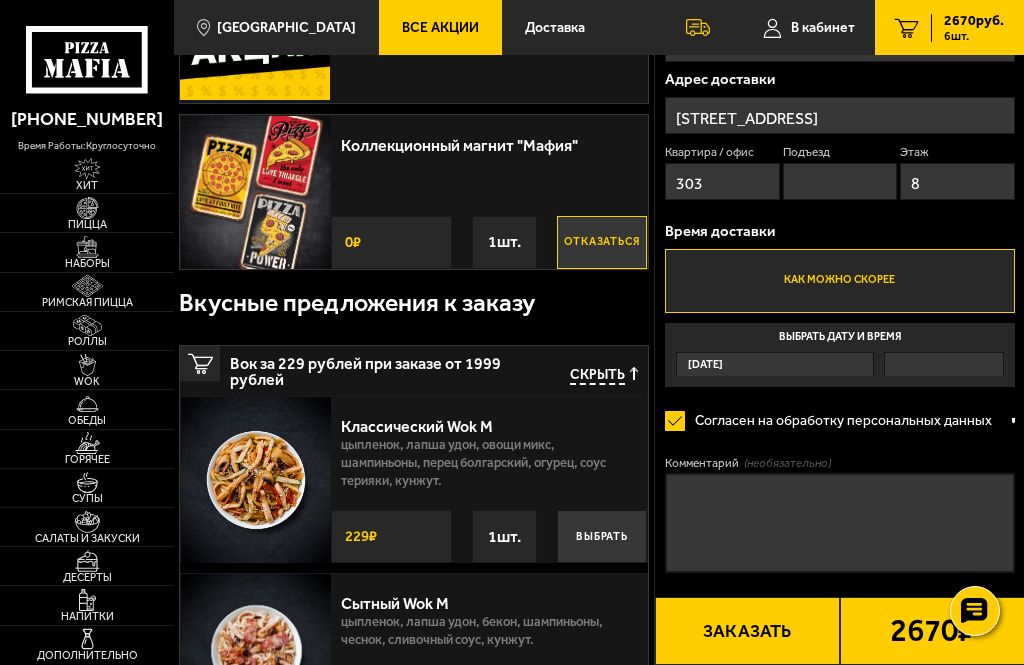 click on "Сегодня" at bounding box center (775, 364) 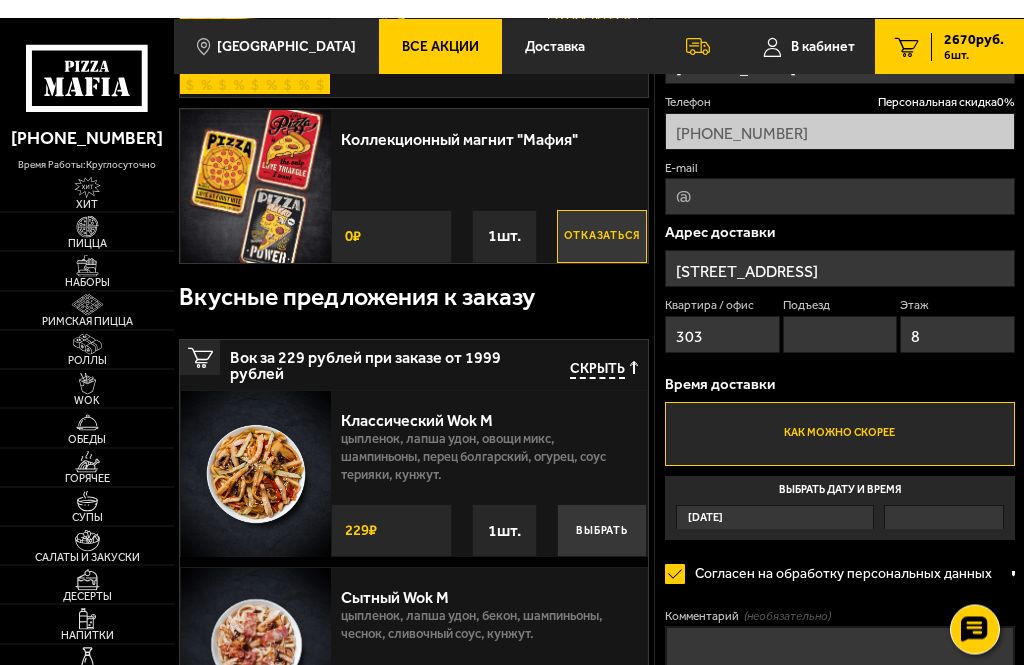 scroll, scrollTop: 1127, scrollLeft: 0, axis: vertical 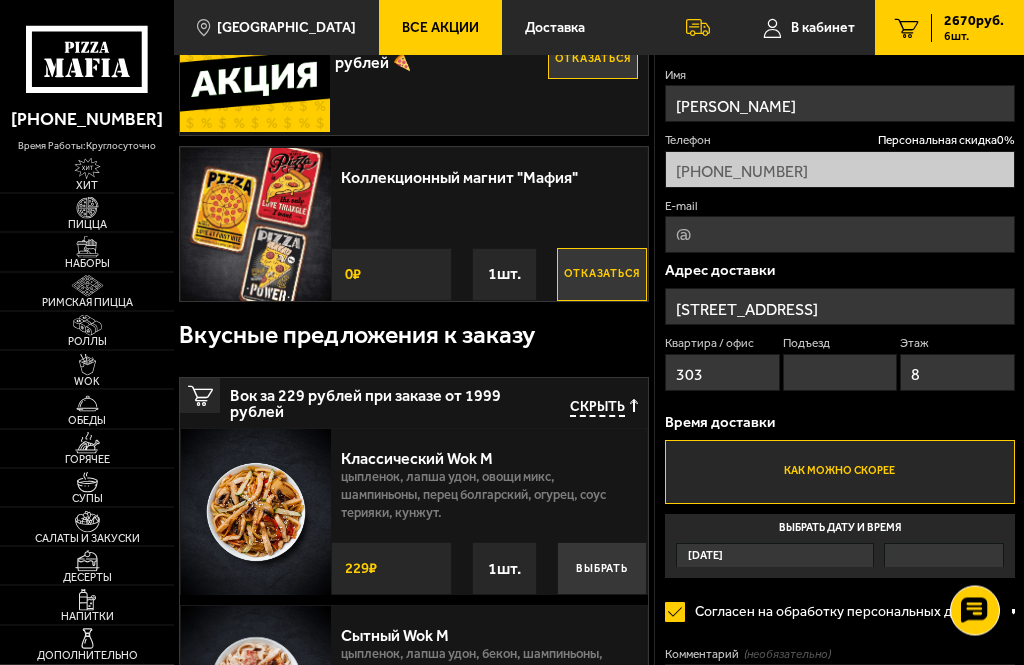 click on "Сегодня" at bounding box center (775, 556) 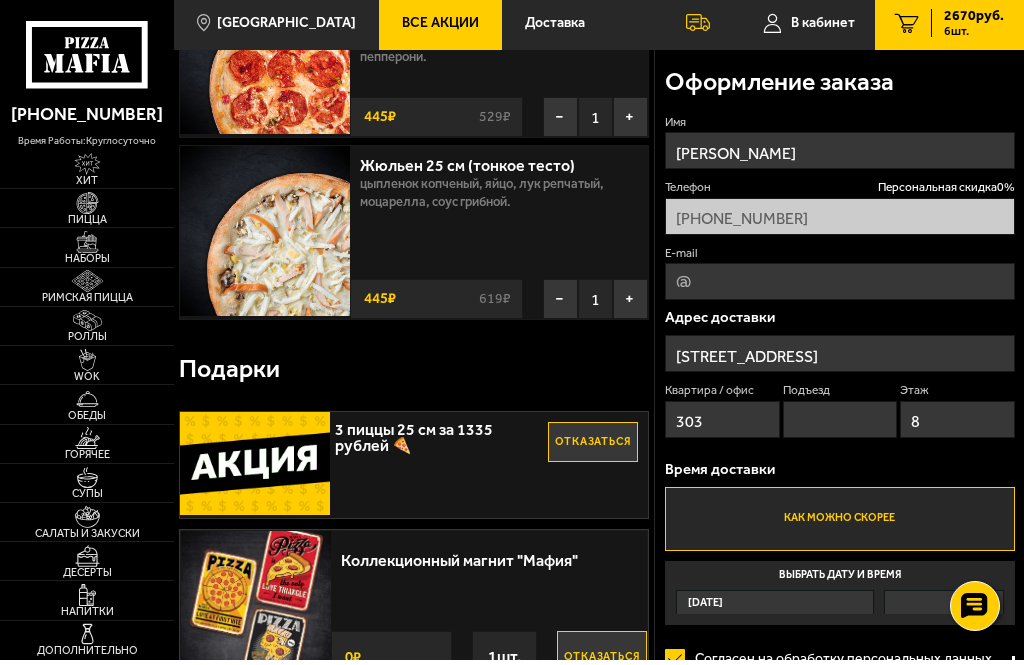 scroll, scrollTop: 745, scrollLeft: 0, axis: vertical 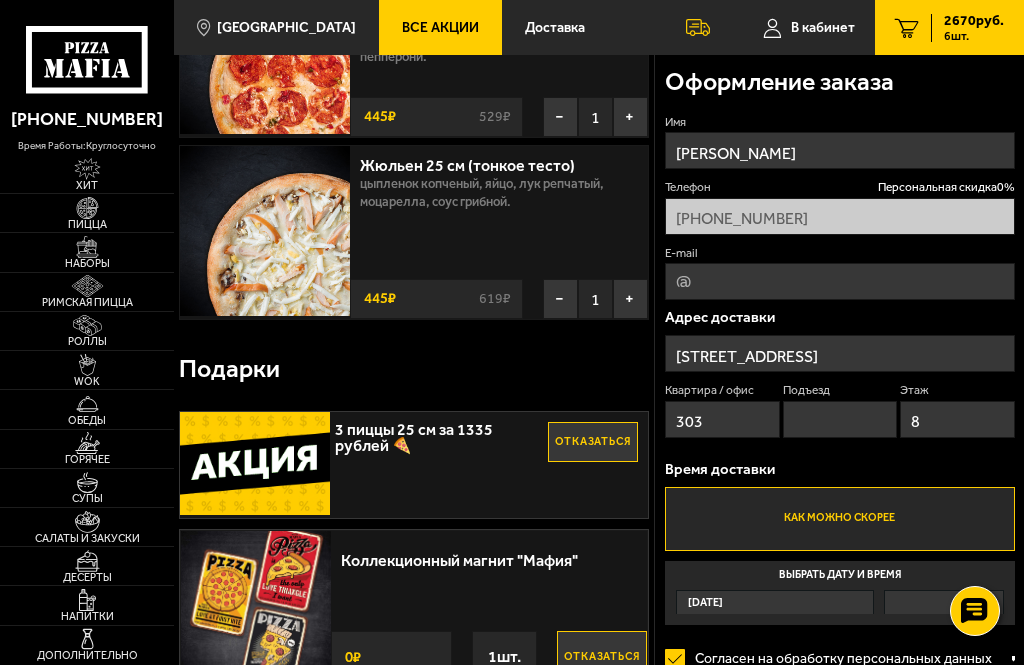 click on "В кабинет" at bounding box center [823, 28] 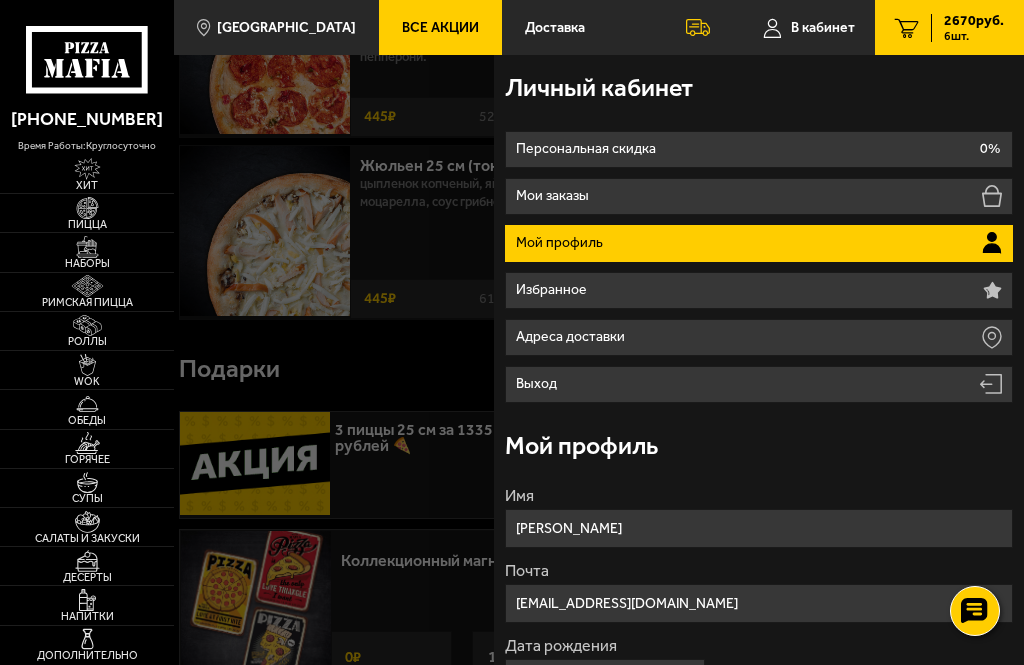 scroll, scrollTop: 0, scrollLeft: 0, axis: both 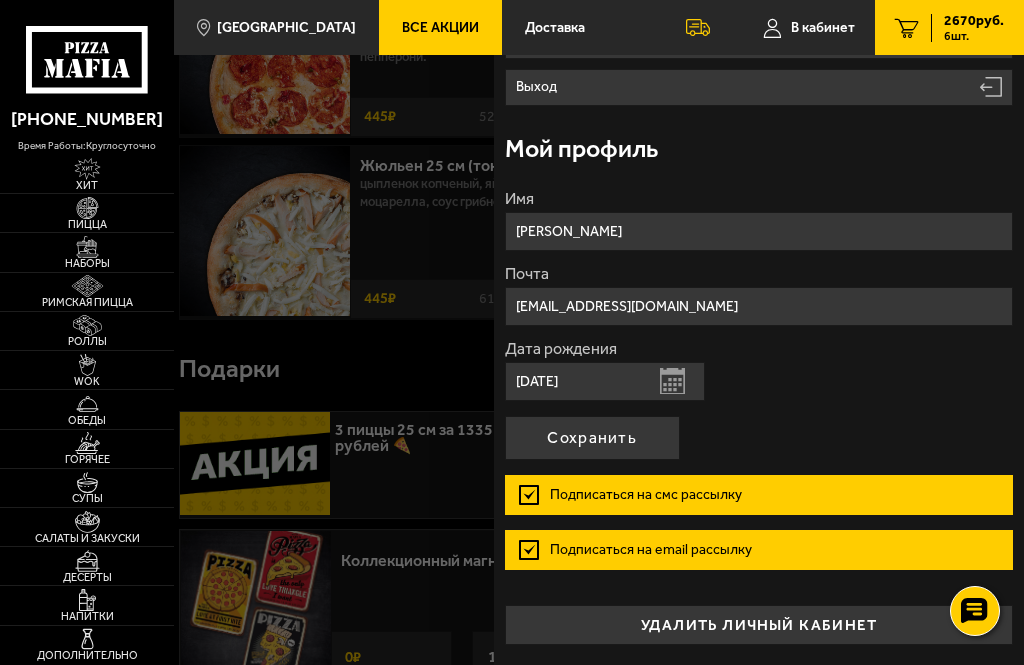 click on "Сохранить" at bounding box center (592, 438) 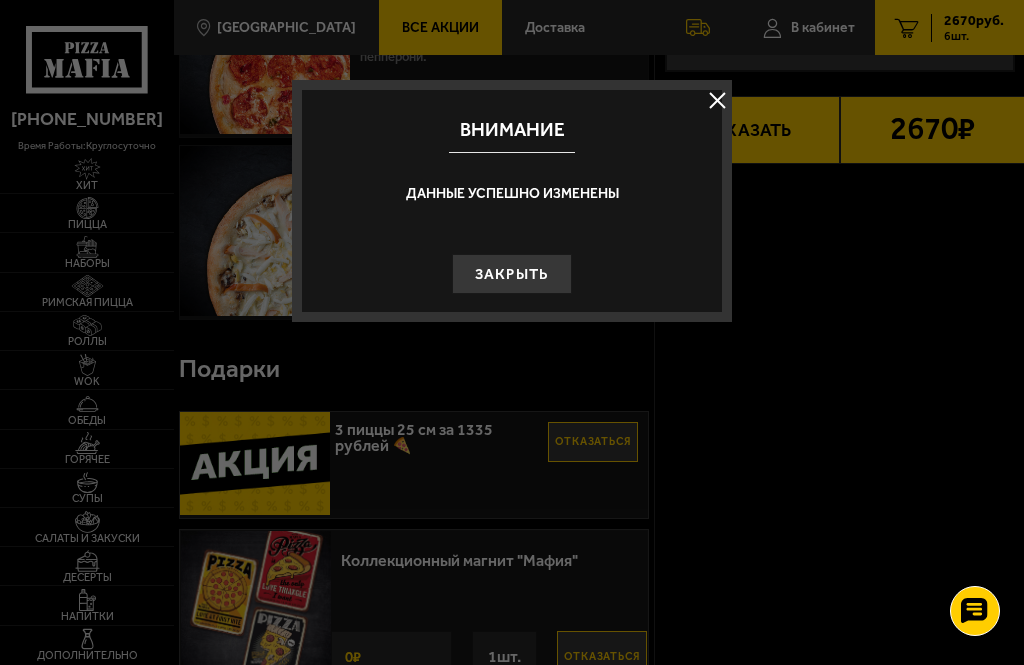 type on "Ленинградская область, Всеволожский район, Заневское городское поселение, Кудрово, Областная улица, 1" 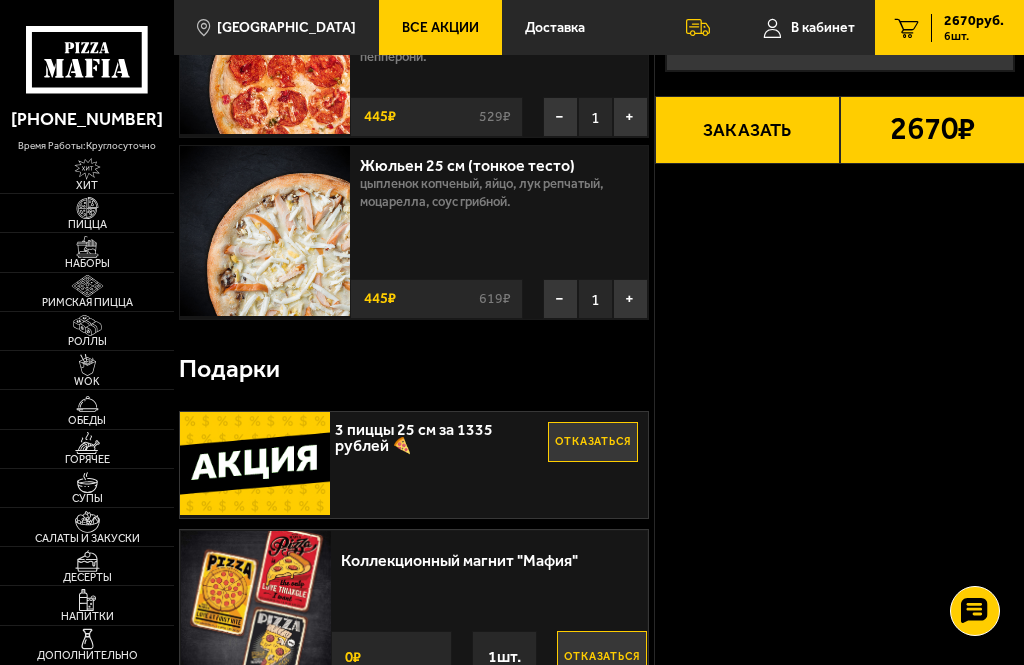 scroll, scrollTop: 745, scrollLeft: 0, axis: vertical 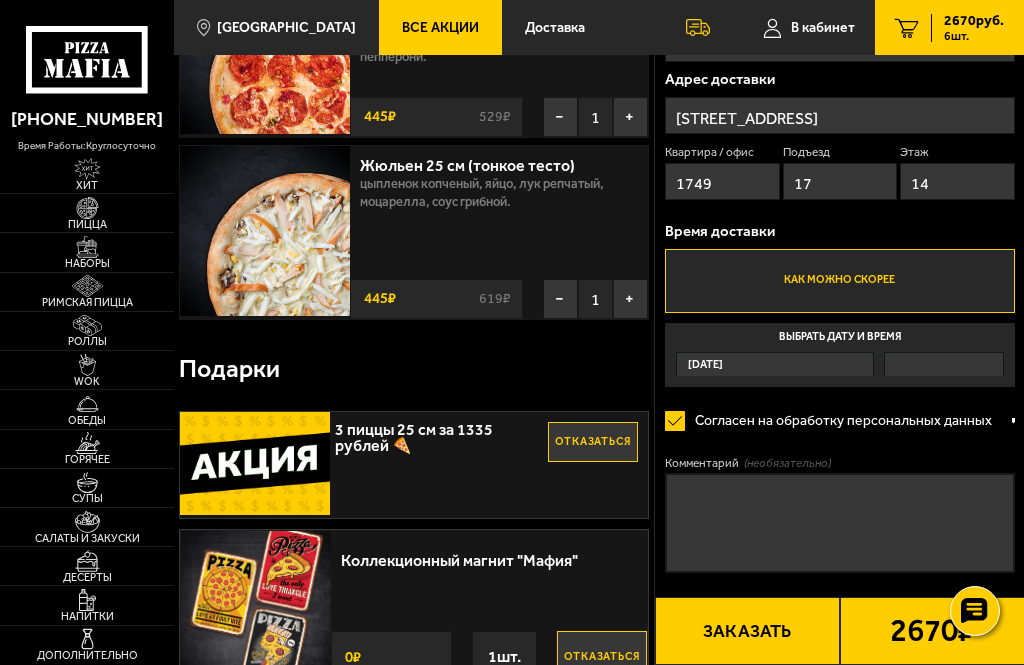 click on "Ленинградская область, Всеволожский район, Заневское городское поселение, Кудрово, Областная улица, 1" at bounding box center [840, 115] 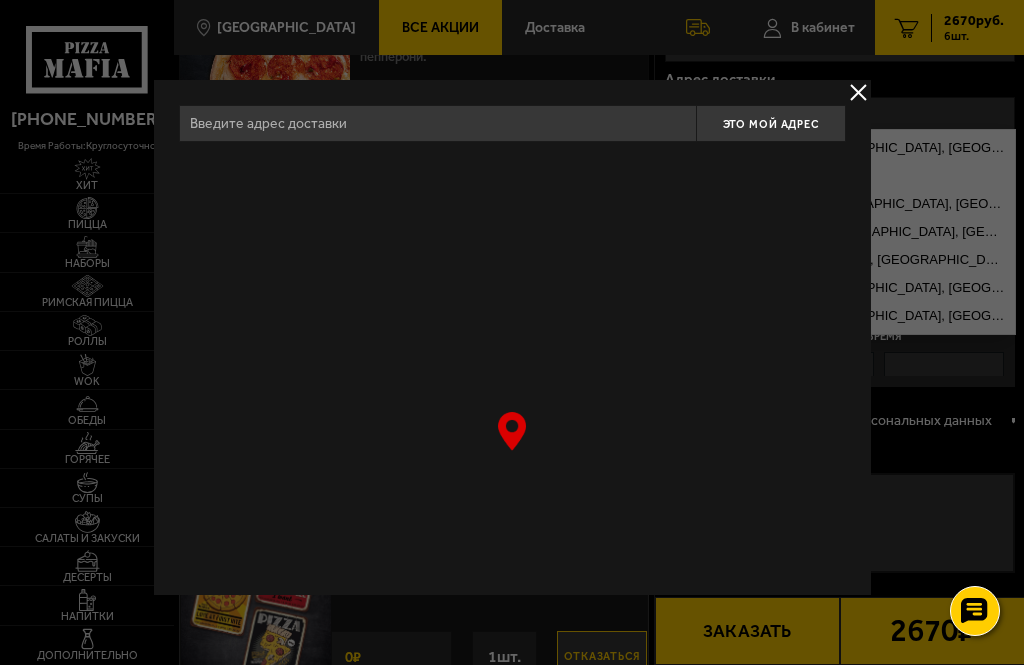 scroll, scrollTop: 0, scrollLeft: 0, axis: both 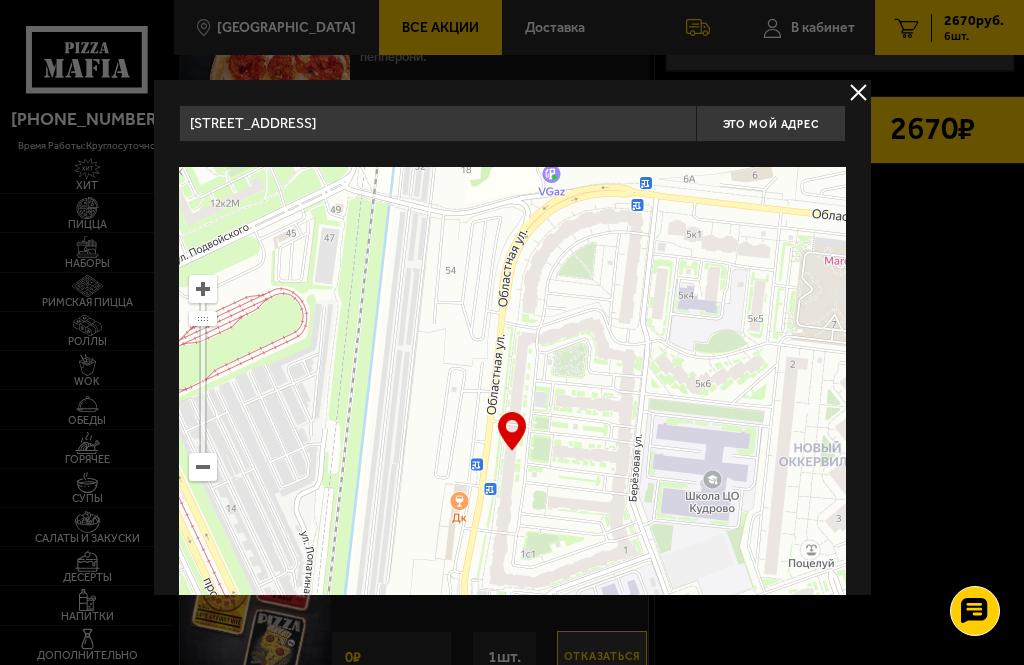 click on "… © Яндекс   Условия использования Открыть в Яндекс.Картах Создать свою карту" at bounding box center [512, 452] 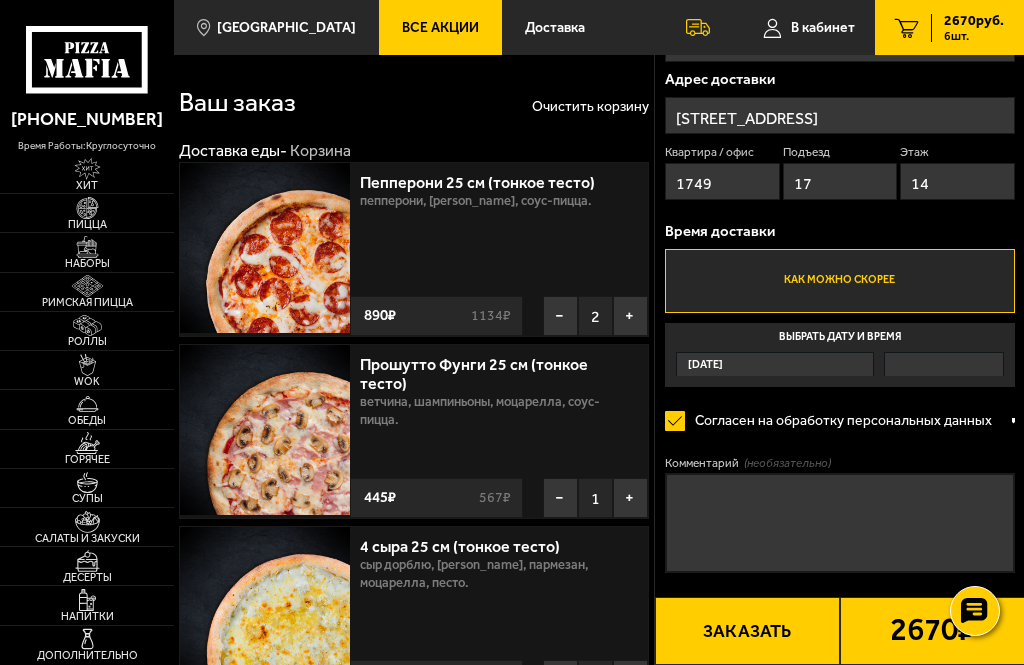 scroll, scrollTop: 745, scrollLeft: 0, axis: vertical 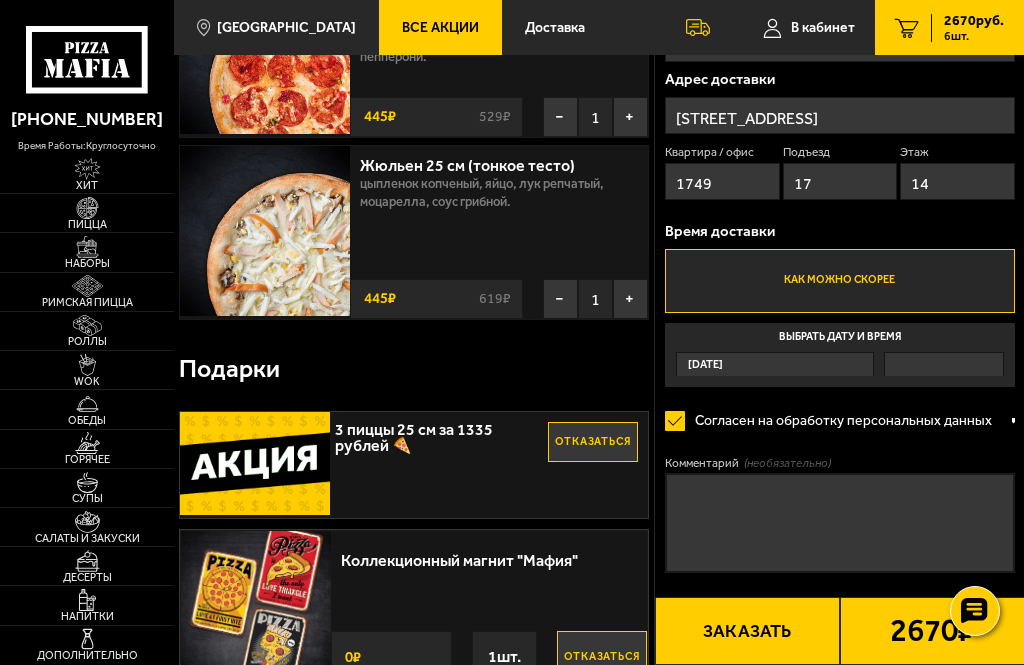 click on "Ленинградская область, Всеволожский район, Заневское городское поселение, Кудрово, Областная улица, 1" at bounding box center (840, 115) 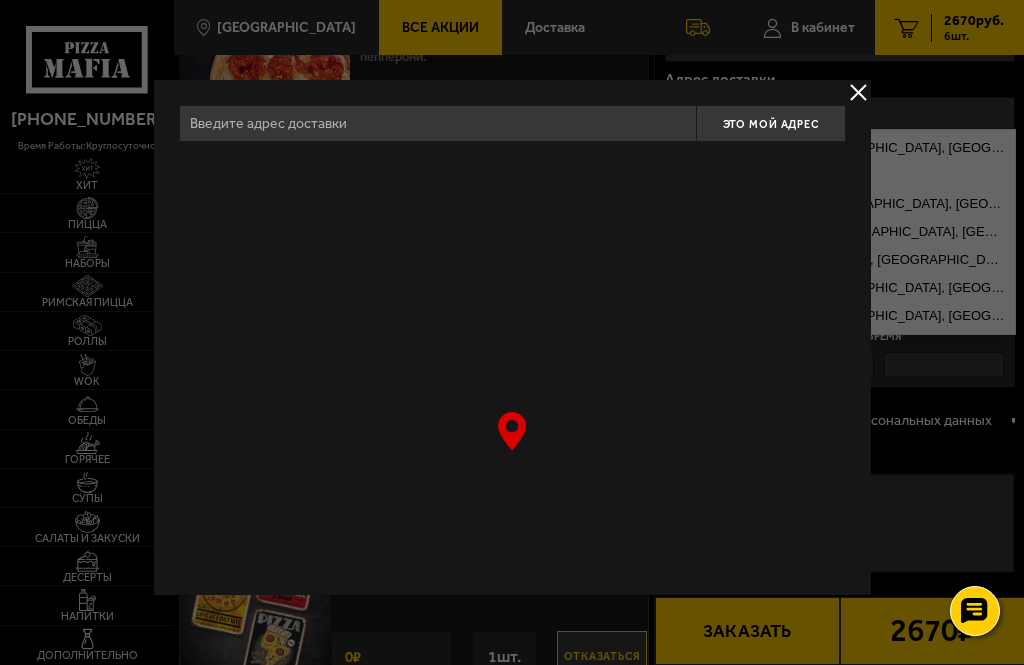 scroll, scrollTop: 0, scrollLeft: 0, axis: both 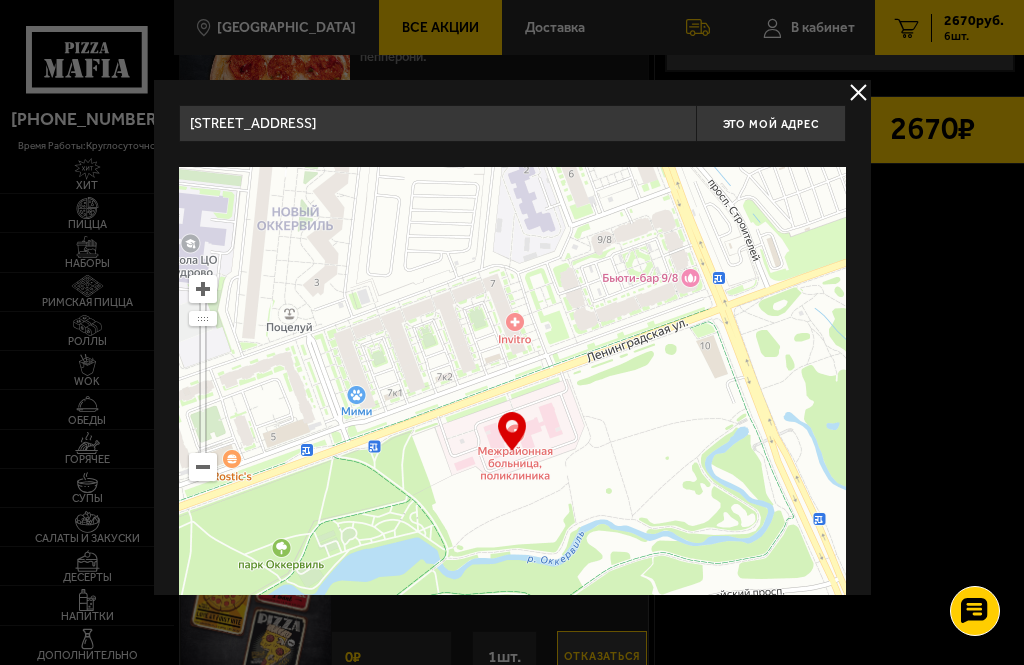 type on "Ленинградская область, Всеволожский район, Заневское городское поселение, Кудрово, Ленинградская улица, 7к3" 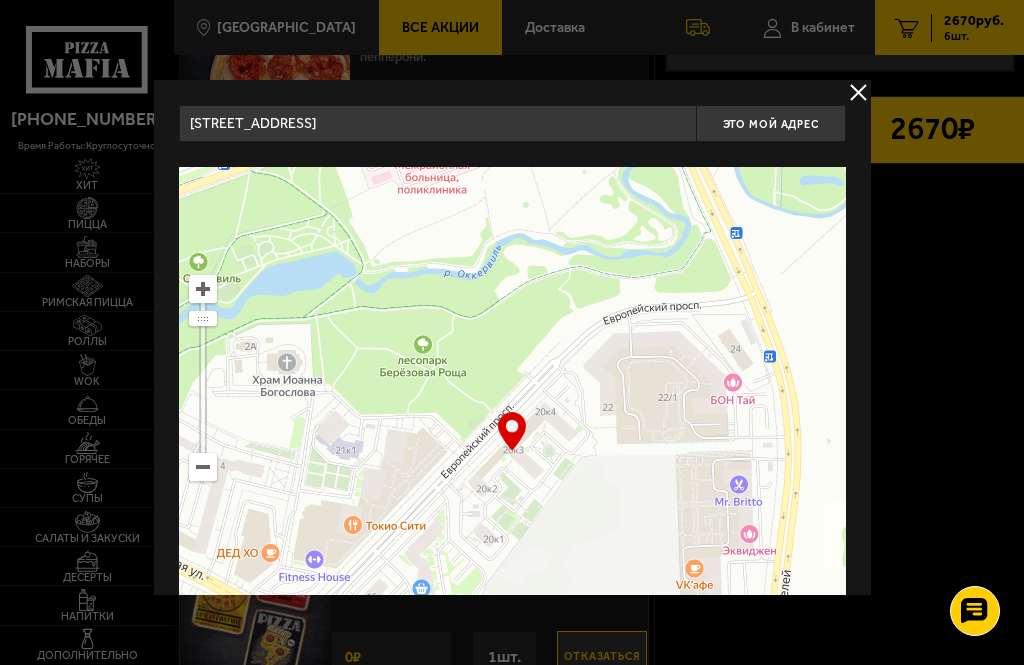 type on "Ленинградская область, Всеволожский район, Заневское городское поселение, Кудрово, Европейский проспект, 20к3" 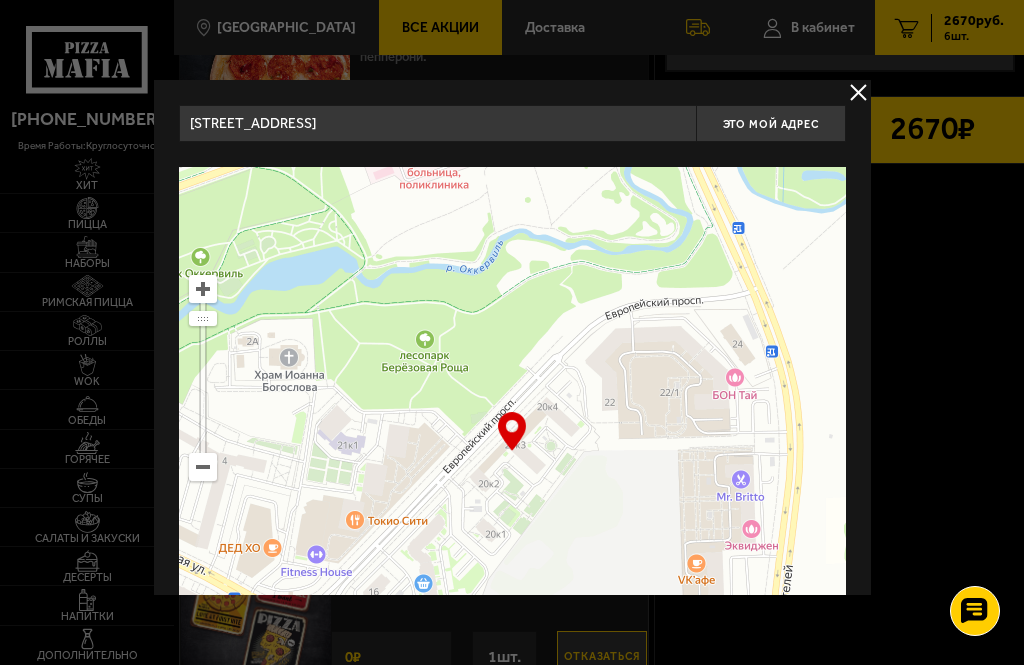 click on "… © Яндекс   Условия использования Открыть в Яндекс.Картах Создать свою карту" at bounding box center [512, 452] 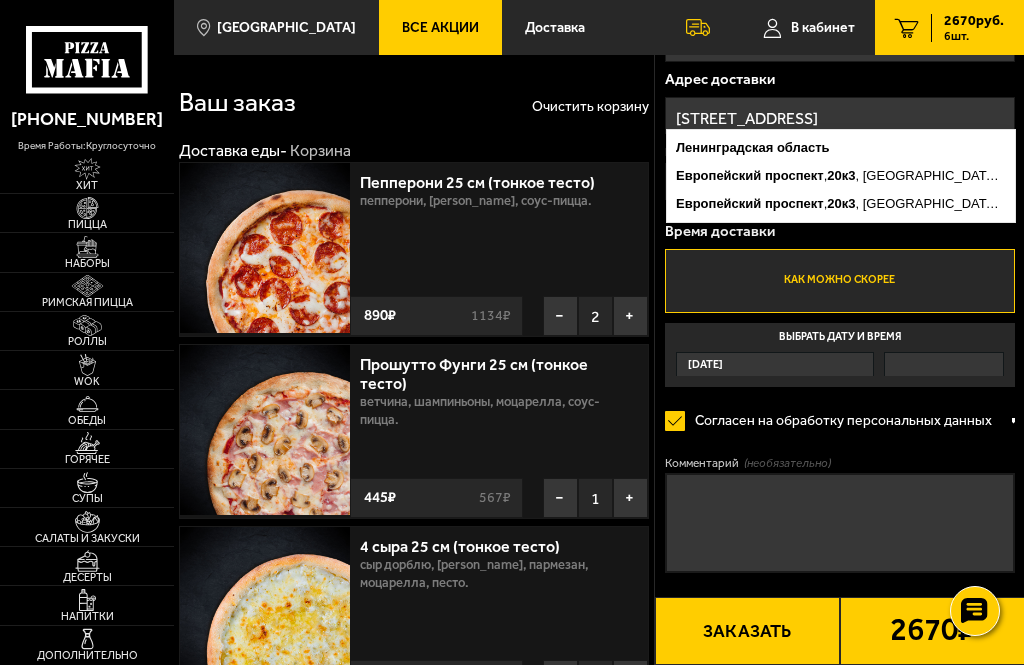 scroll, scrollTop: 745, scrollLeft: 0, axis: vertical 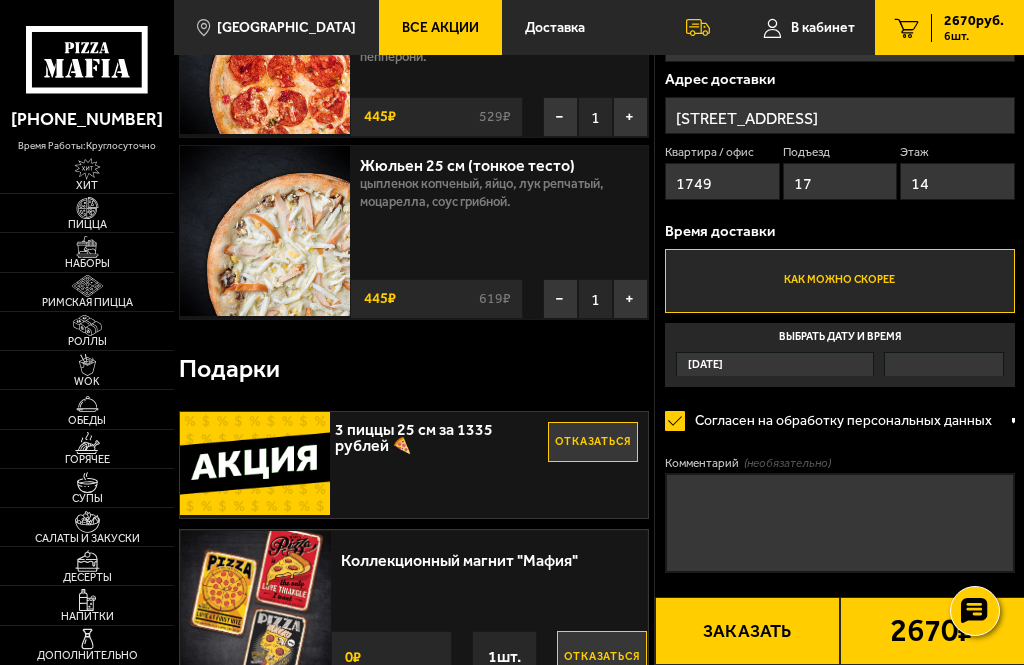 click on "1749" at bounding box center (722, 181) 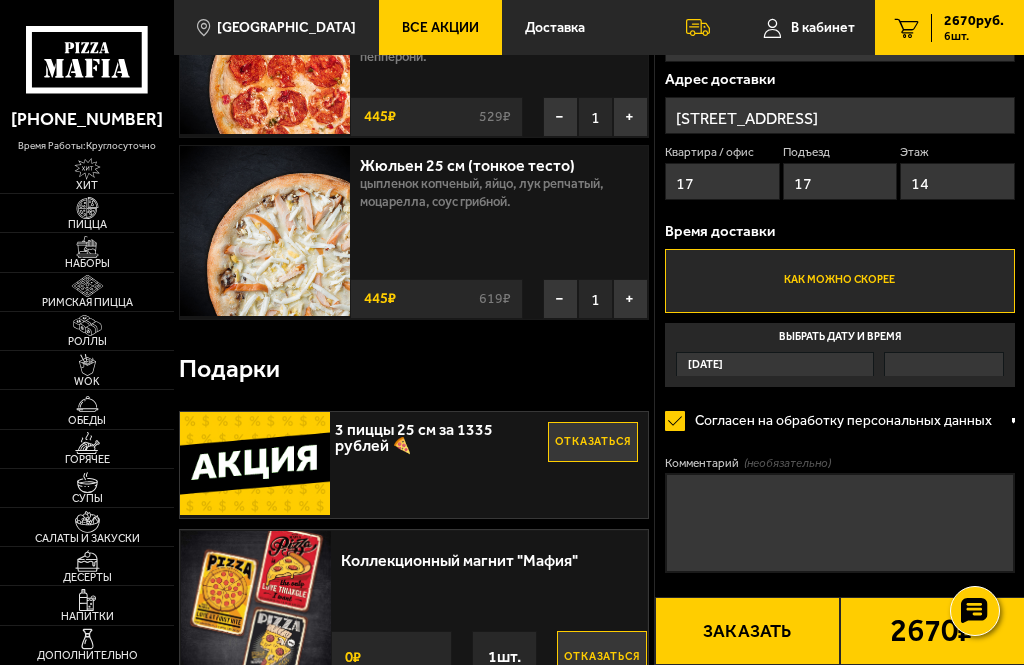 type on "1" 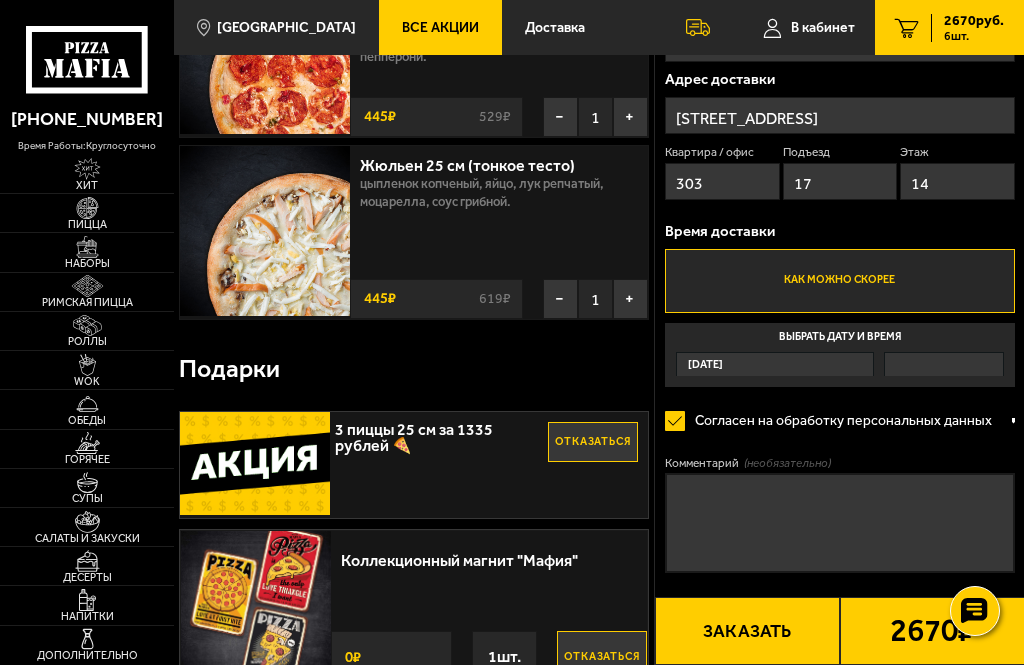 type on "303" 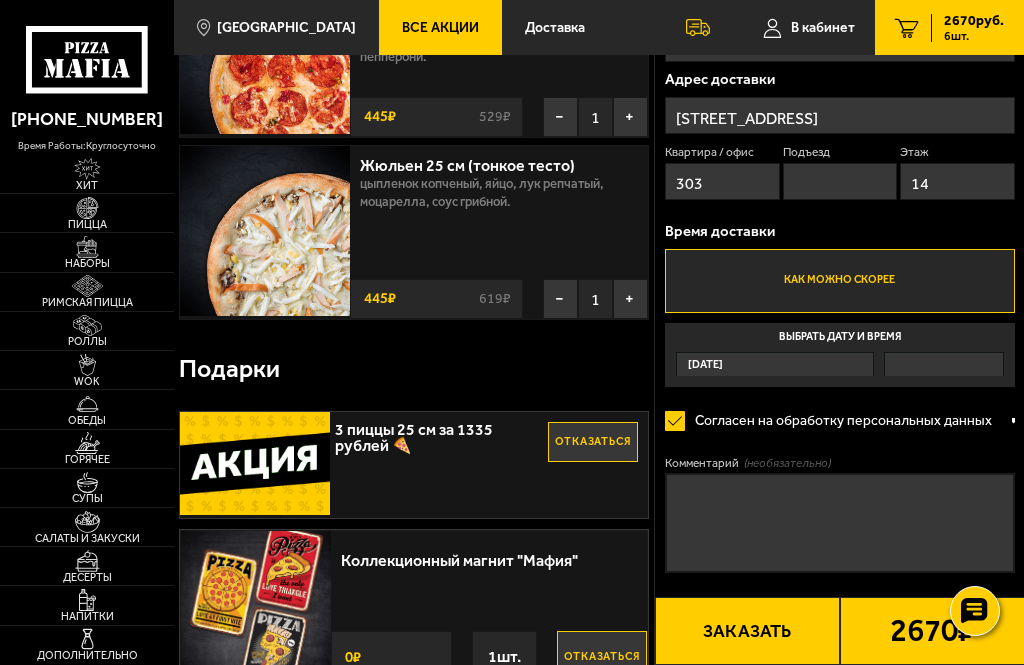 type 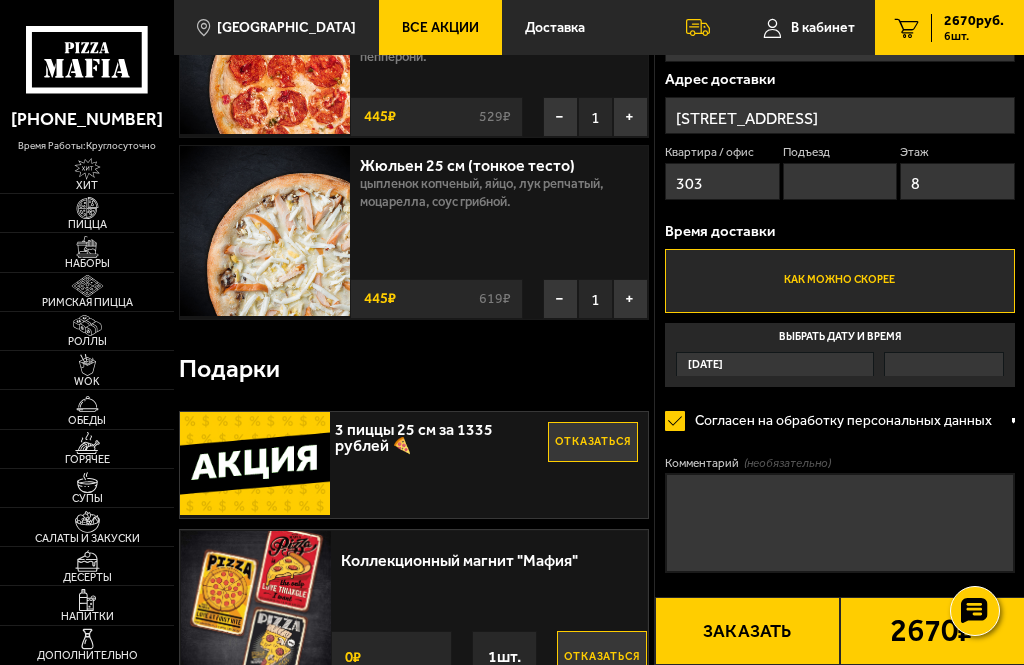 type on "8" 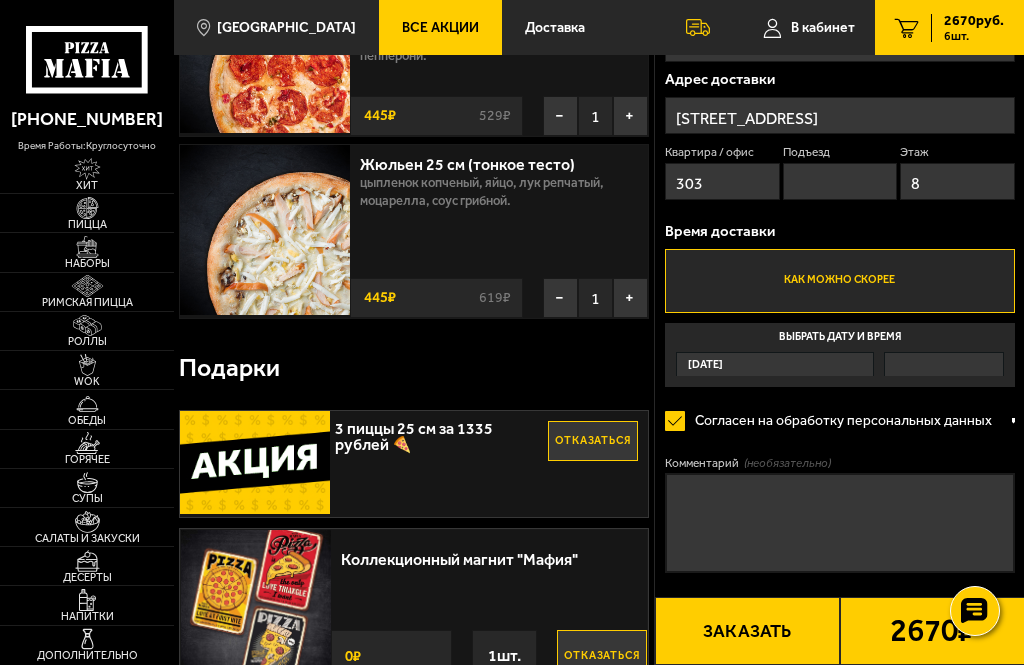 click on "Выбрать дату и время Сегодня" at bounding box center [840, 355] 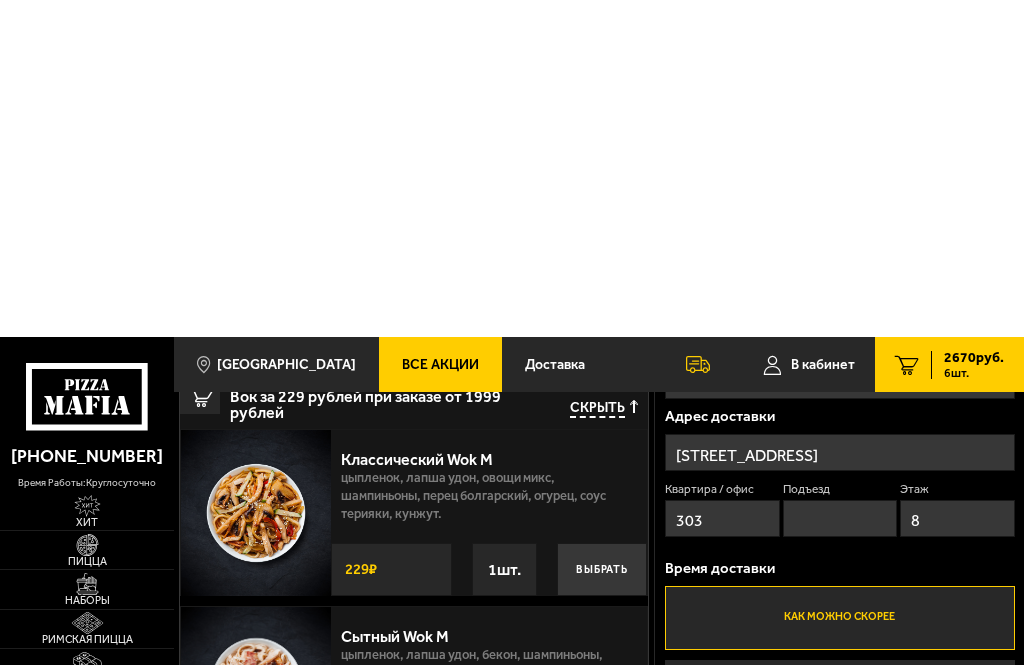scroll, scrollTop: 1466, scrollLeft: 0, axis: vertical 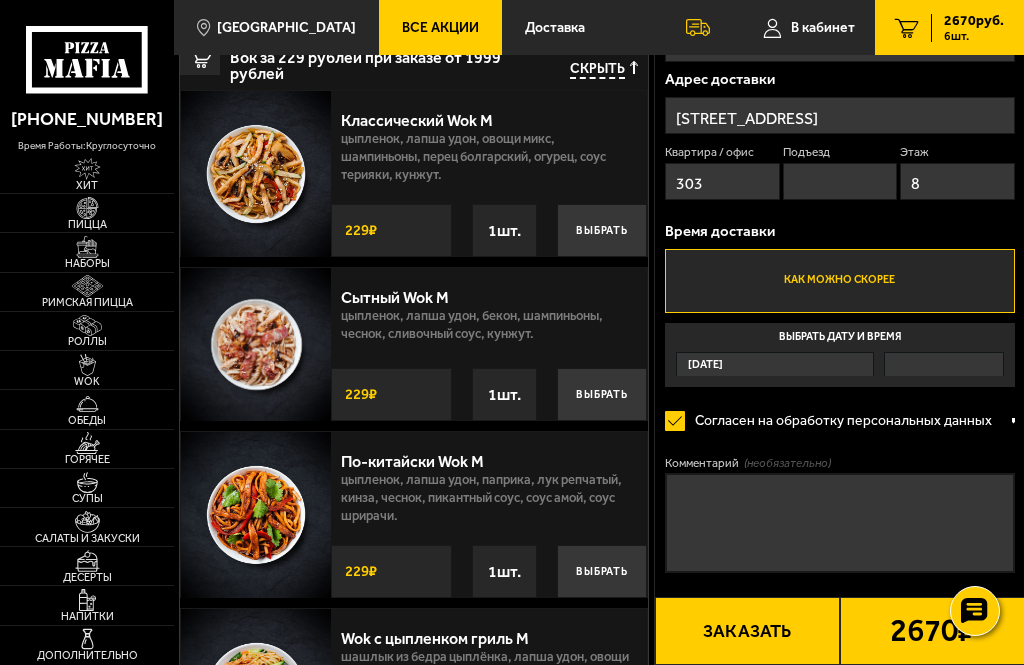 click 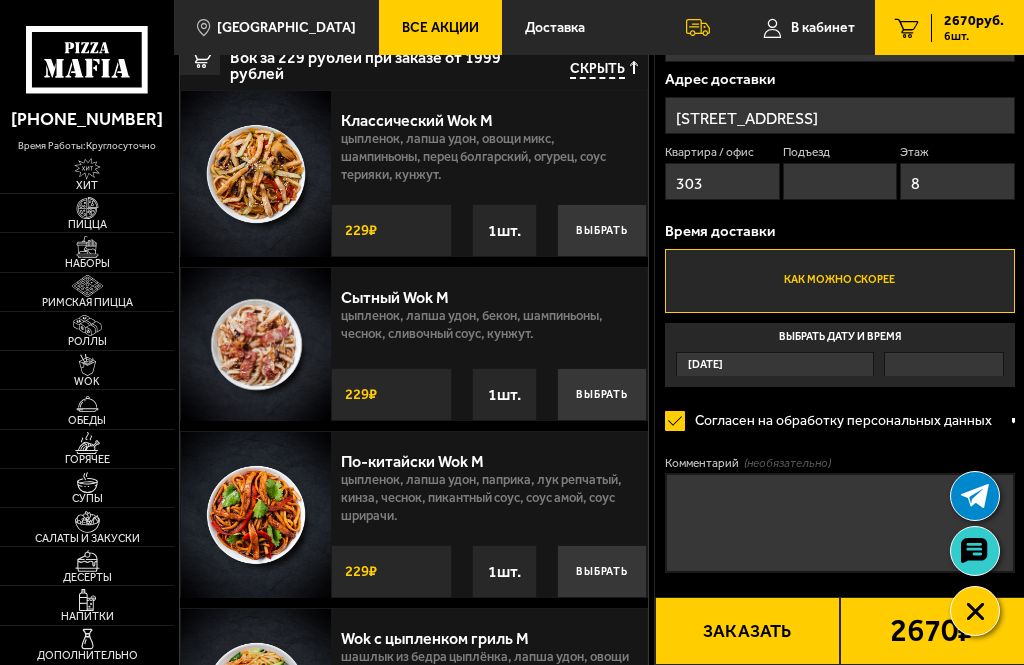 click at bounding box center (975, 496) 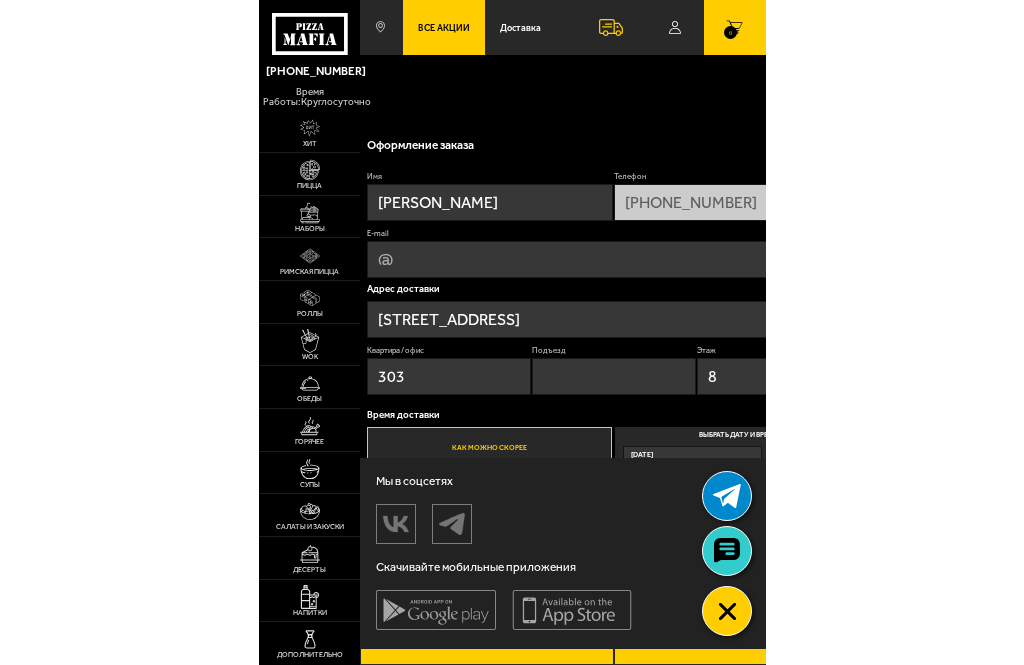 scroll, scrollTop: 1530, scrollLeft: 0, axis: vertical 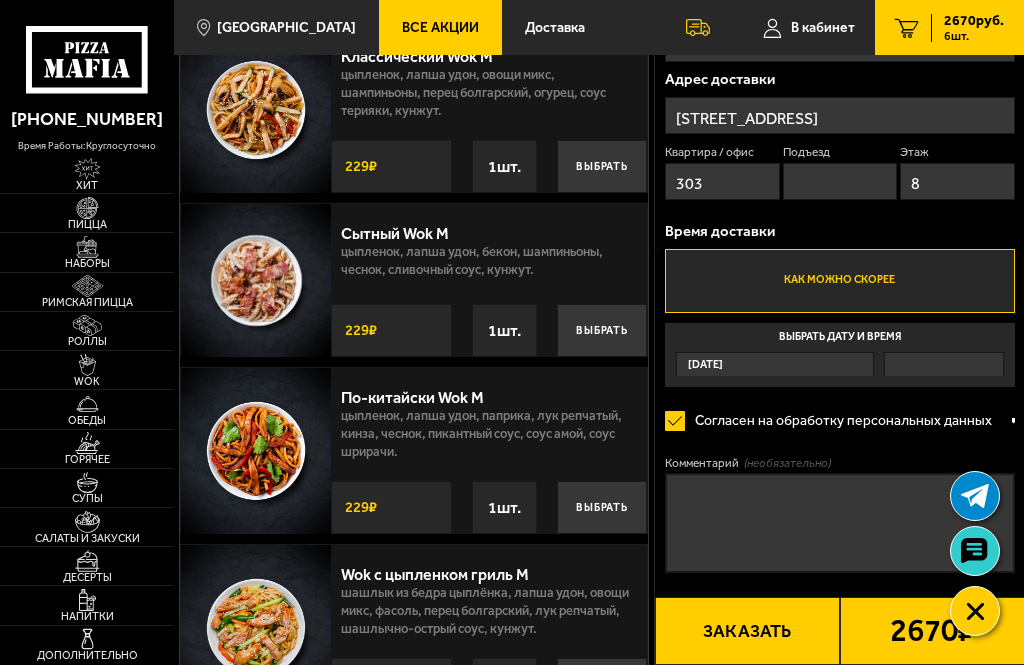 click on "Сегодня" at bounding box center [775, 364] 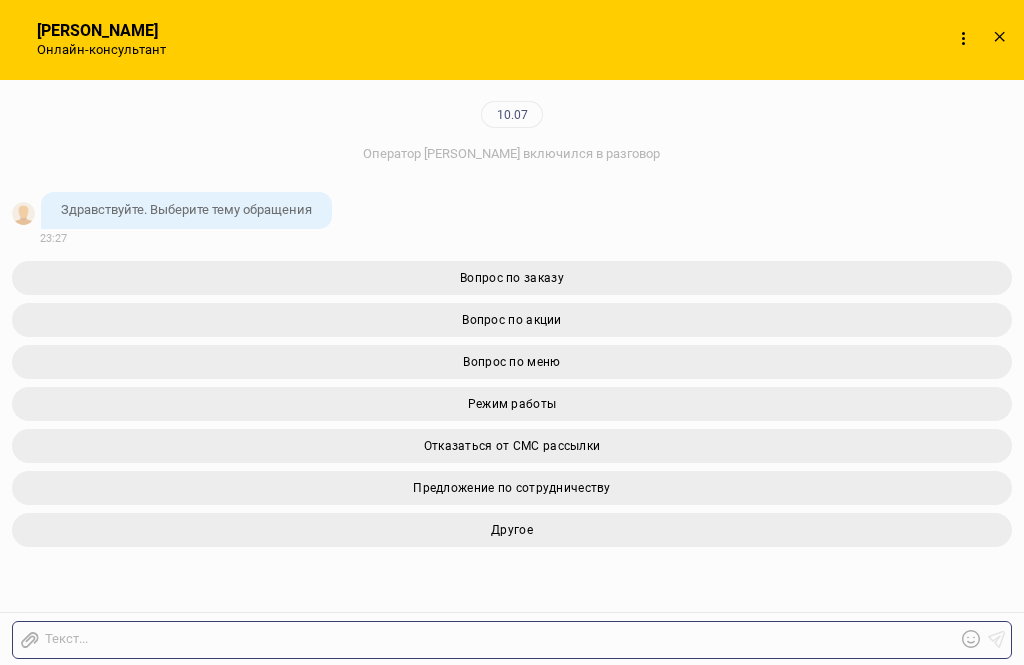 click on "Другое" at bounding box center [512, 530] 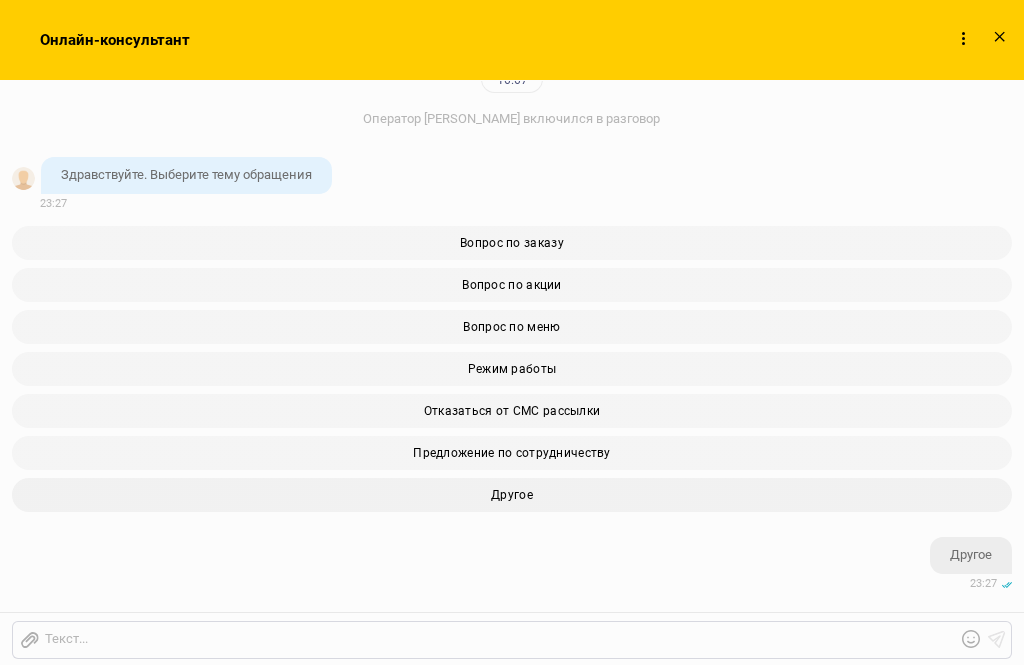 scroll, scrollTop: 157, scrollLeft: 0, axis: vertical 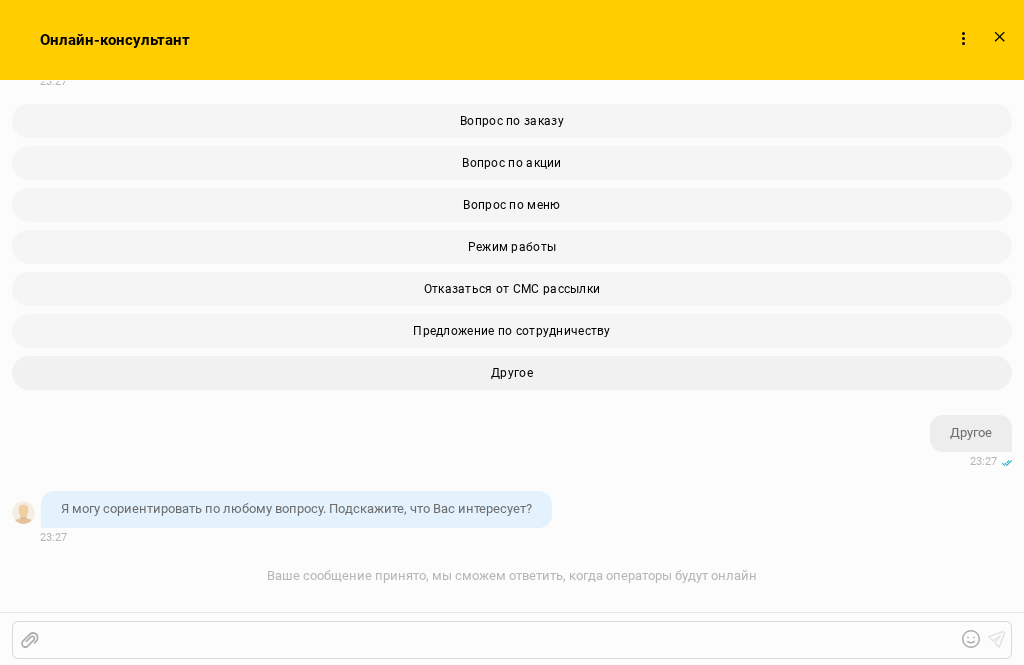 click at bounding box center (497, 640) 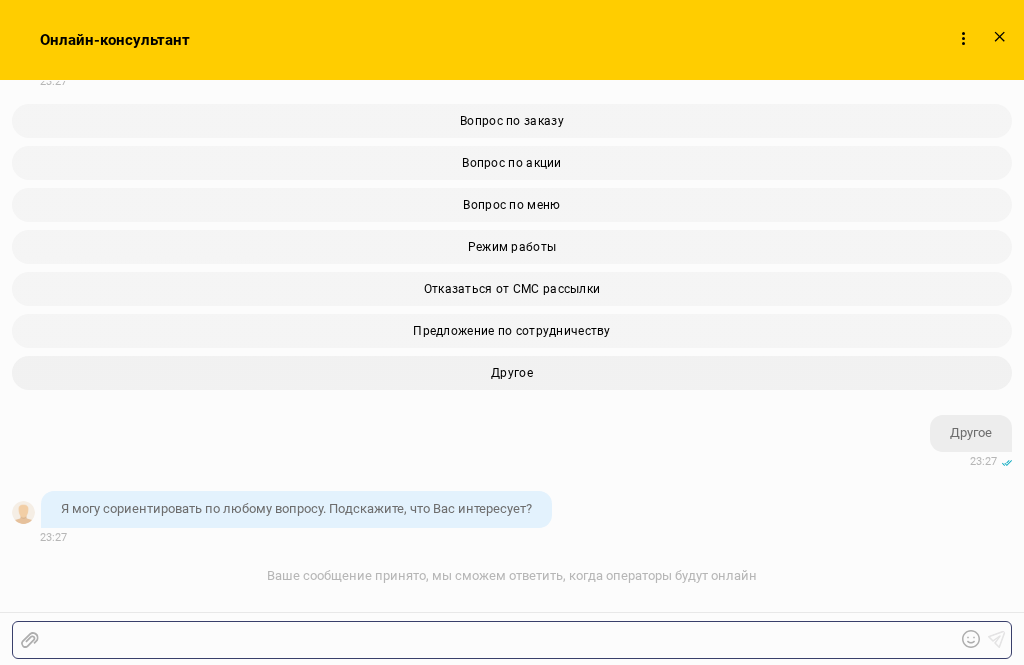 scroll, scrollTop: 1633, scrollLeft: 0, axis: vertical 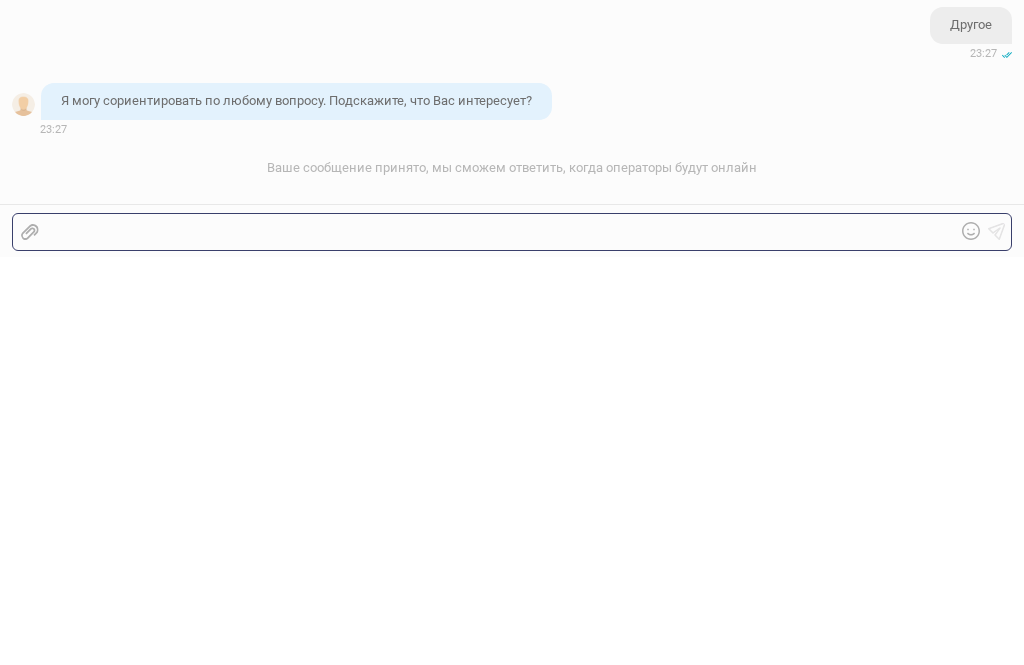 type 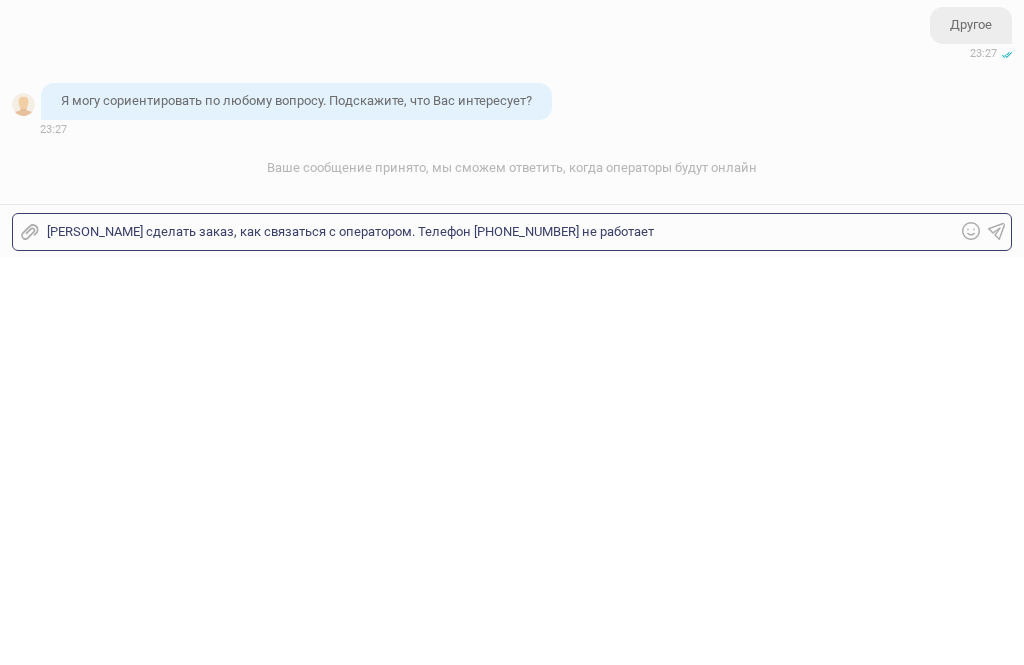 click 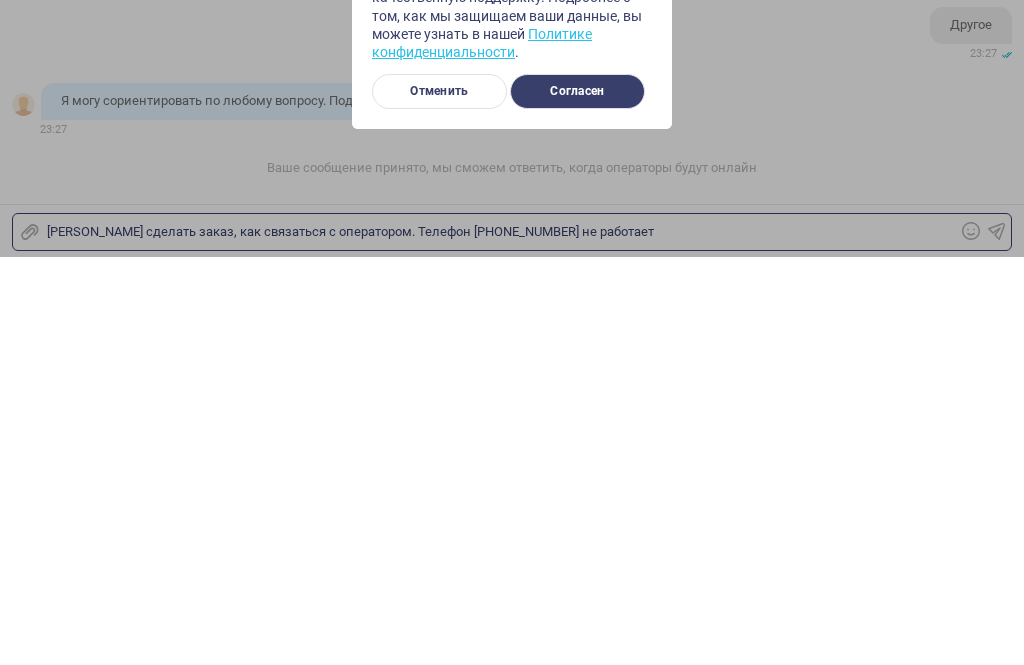 click on "Согласен" at bounding box center (577, 499) 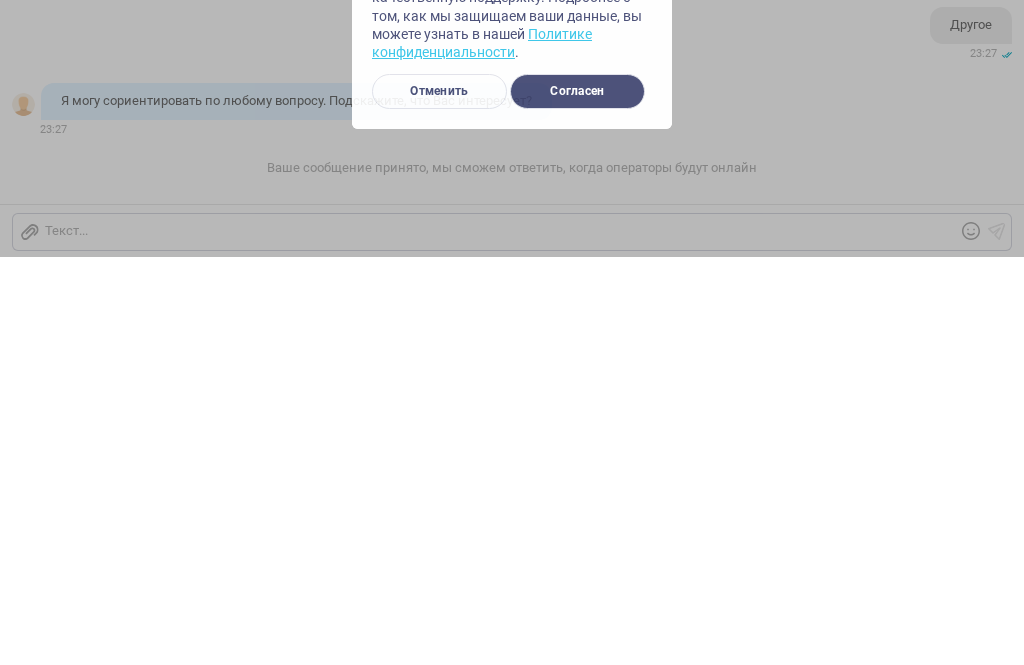 scroll, scrollTop: 2042, scrollLeft: 0, axis: vertical 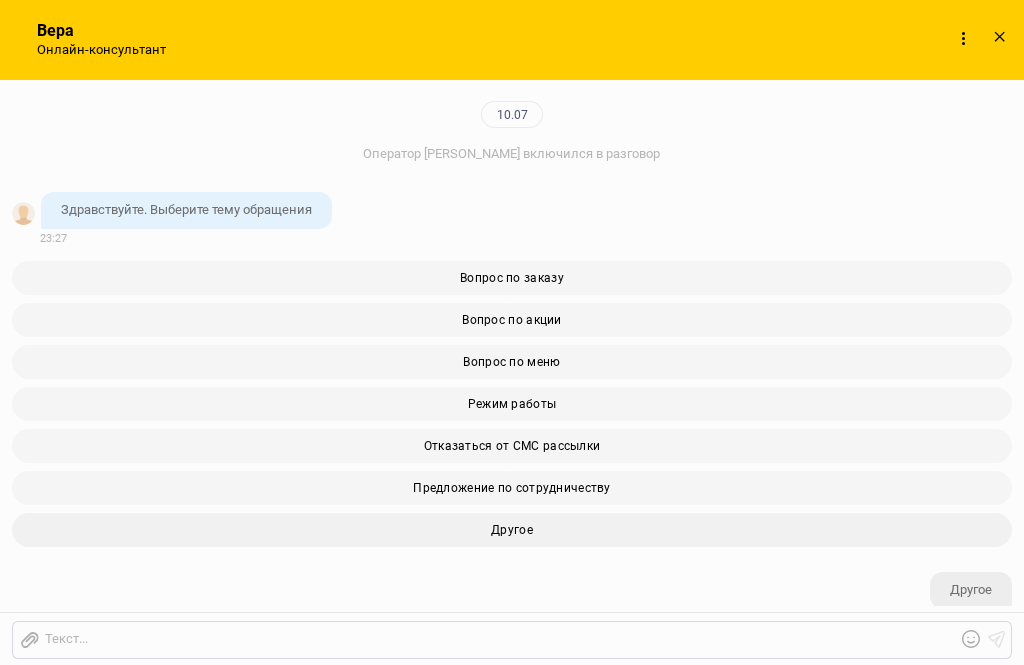 click 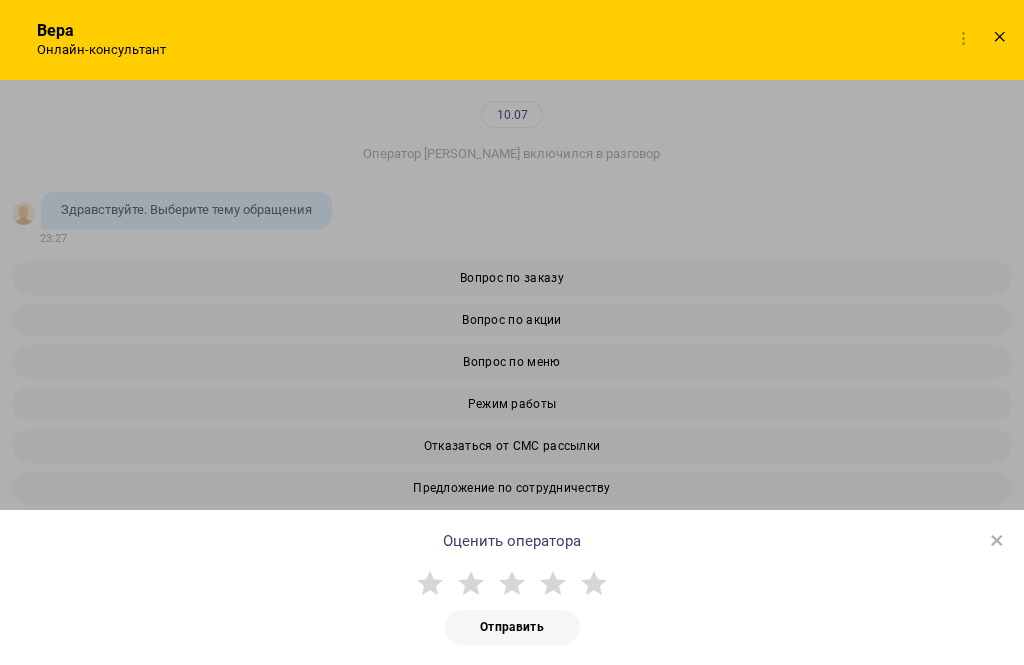 scroll, scrollTop: 4980, scrollLeft: 0, axis: vertical 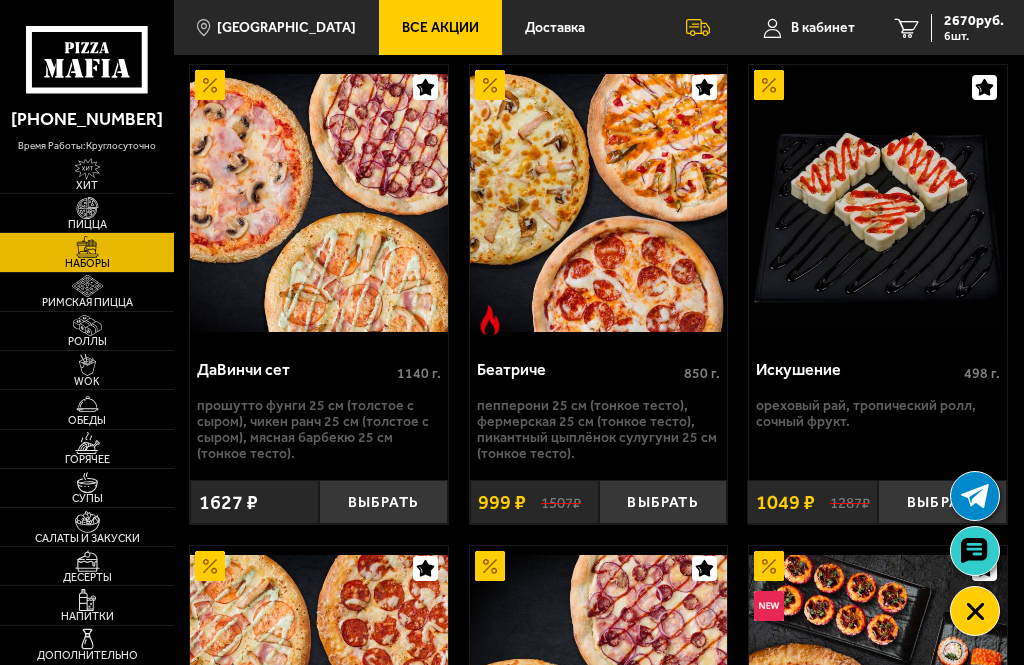 click on "2670  руб." at bounding box center [974, 21] 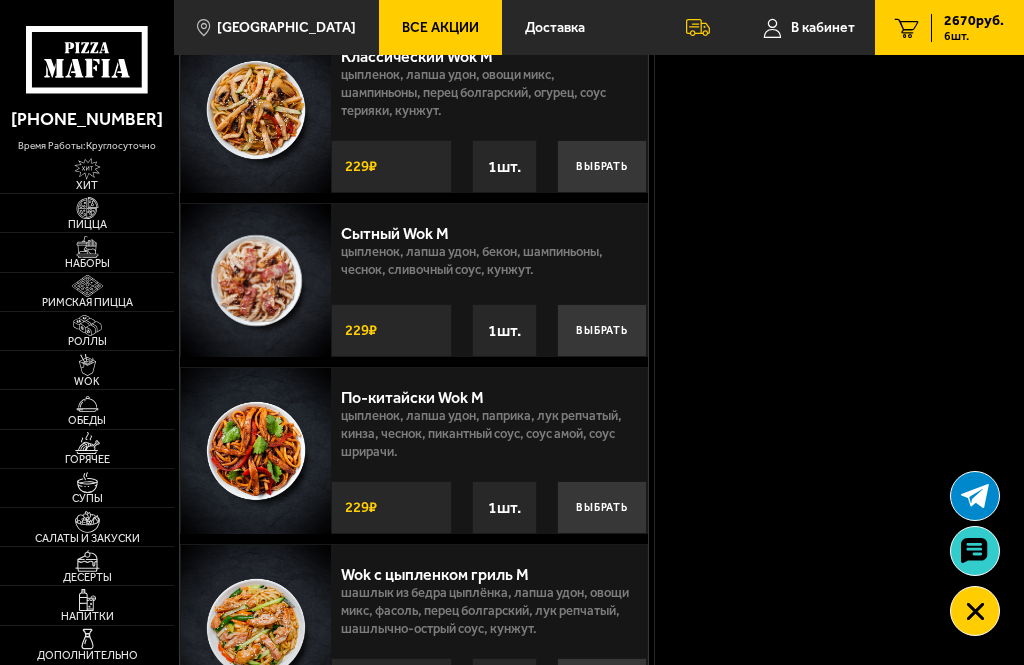 click on "6  шт." at bounding box center (974, 36) 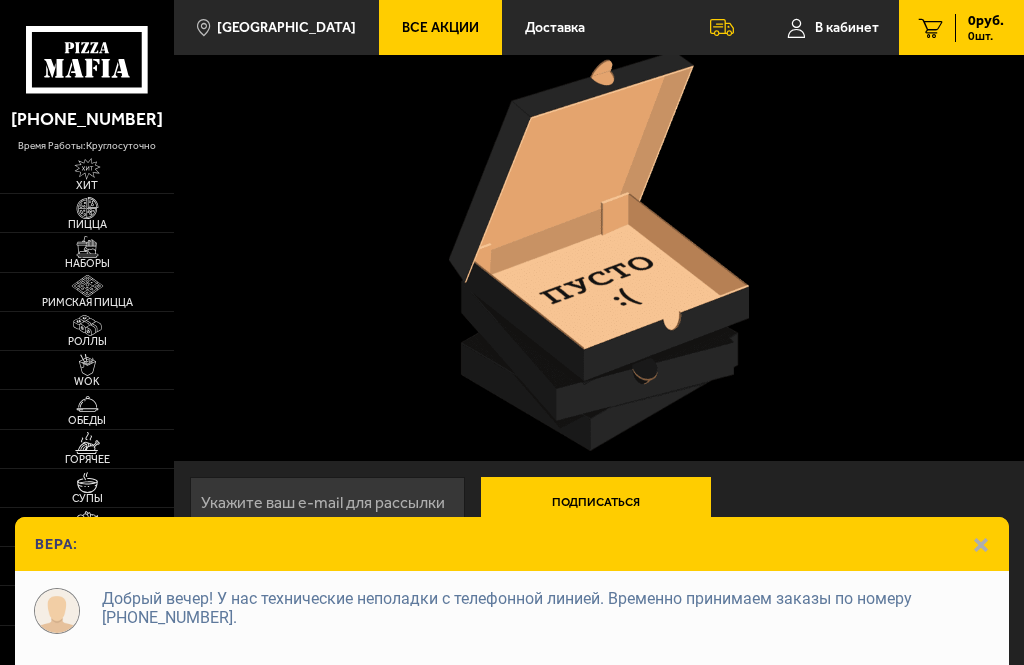 scroll, scrollTop: 83, scrollLeft: 0, axis: vertical 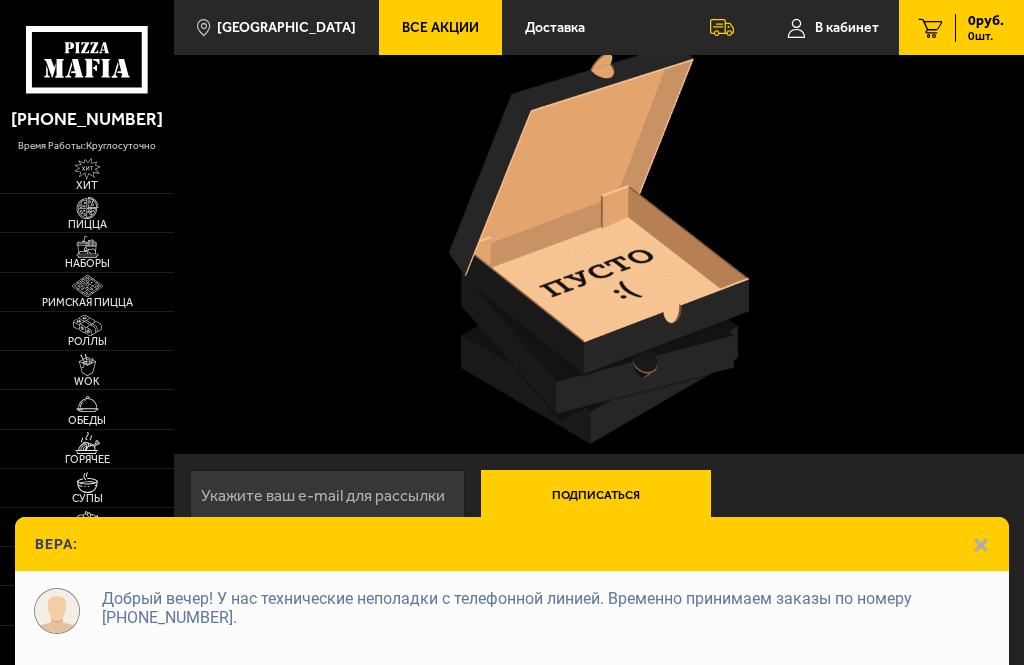 click on "Добрый вечер! У нас технические неполадки с телефонной линией. Временно принимаем заказы по номеру 8 (815) 221-52-22." at bounding box center [545, 618] 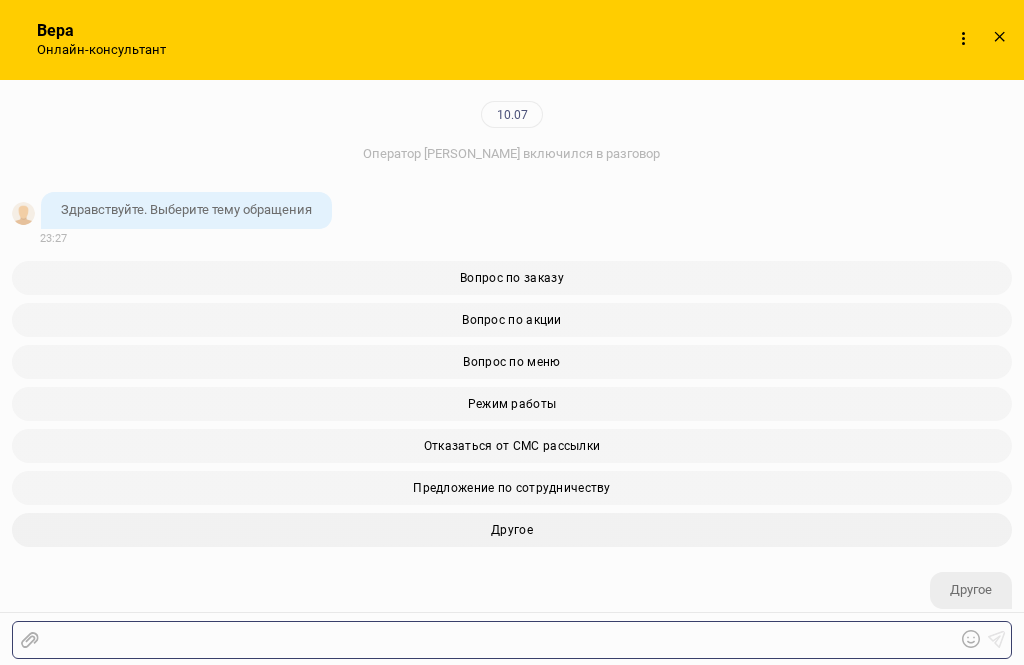 scroll, scrollTop: 298, scrollLeft: 0, axis: vertical 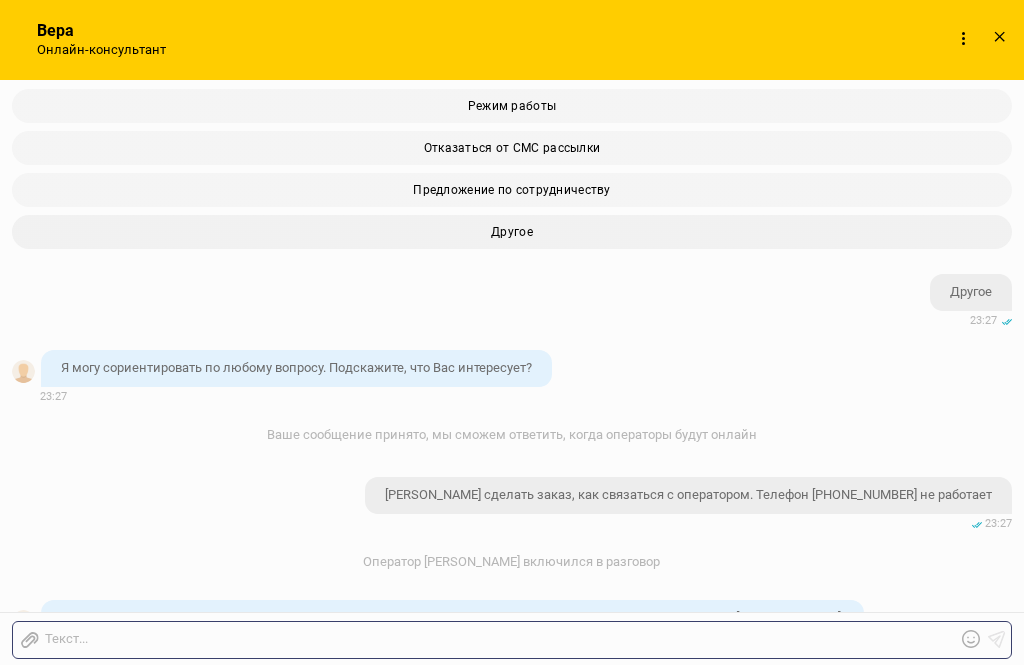 click on "Добрый вечер! У нас технические неполадки с телефонной линией. Временно принимаем заказы по номеру 8 (815) 221-52-22." at bounding box center (452, 617) 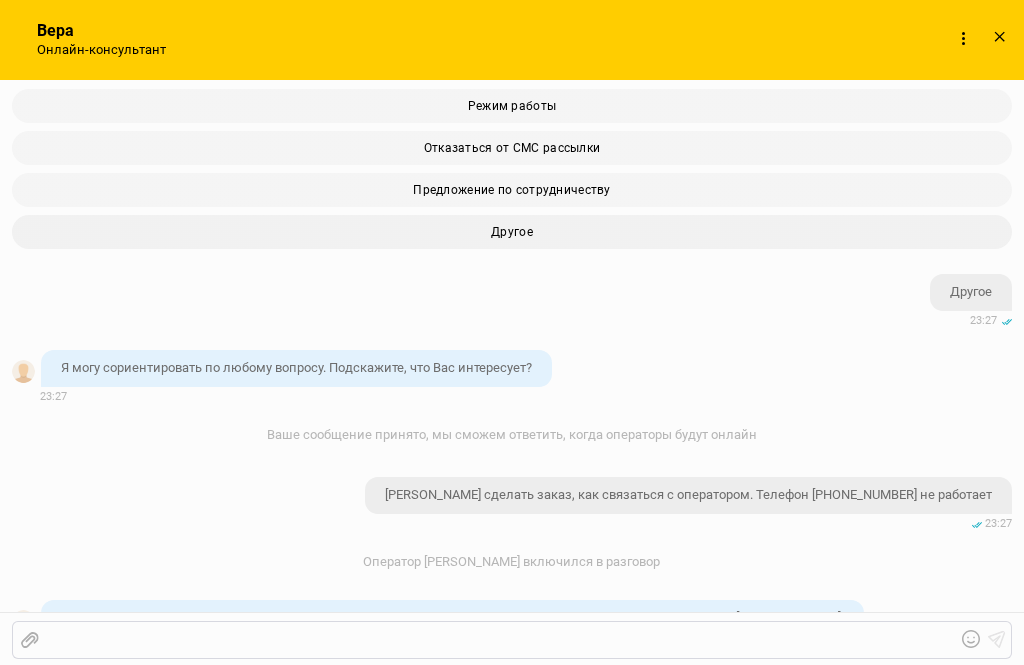 click at bounding box center [497, 640] 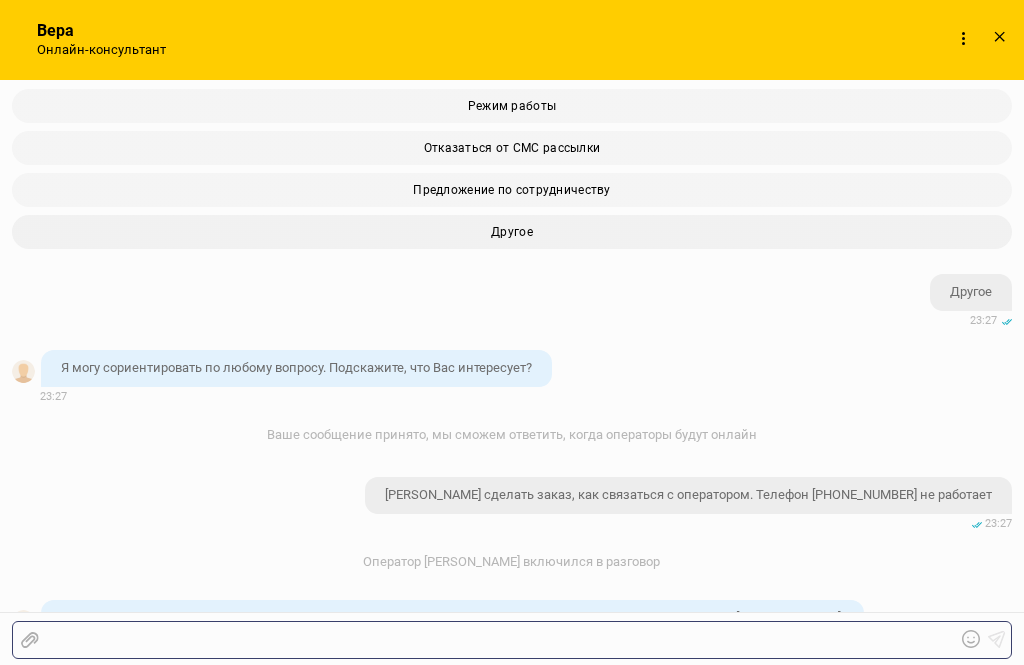 scroll, scrollTop: 147, scrollLeft: 0, axis: vertical 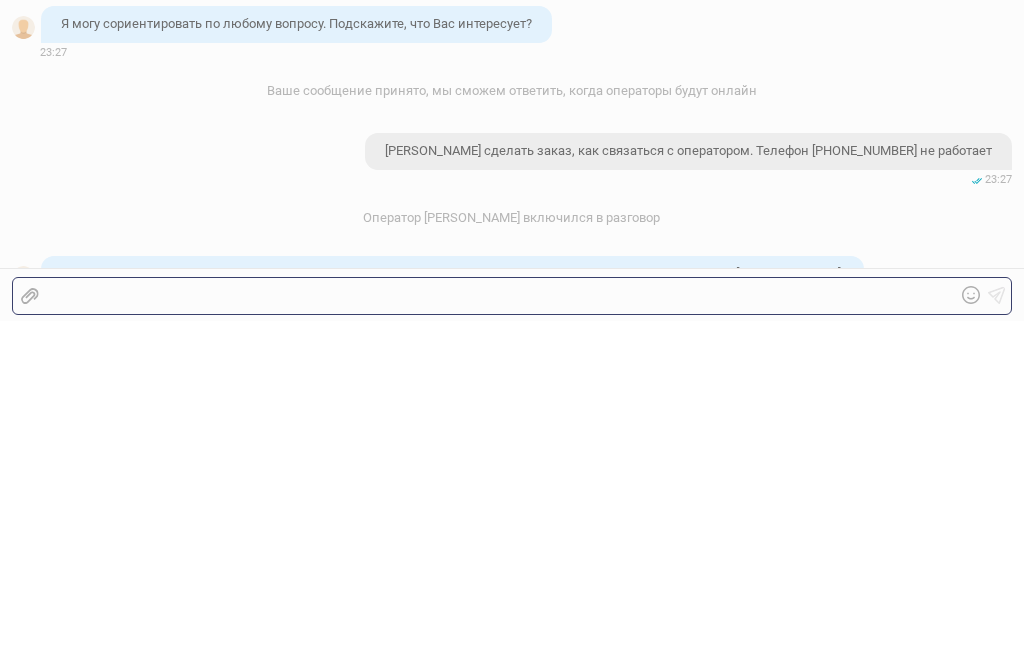 type 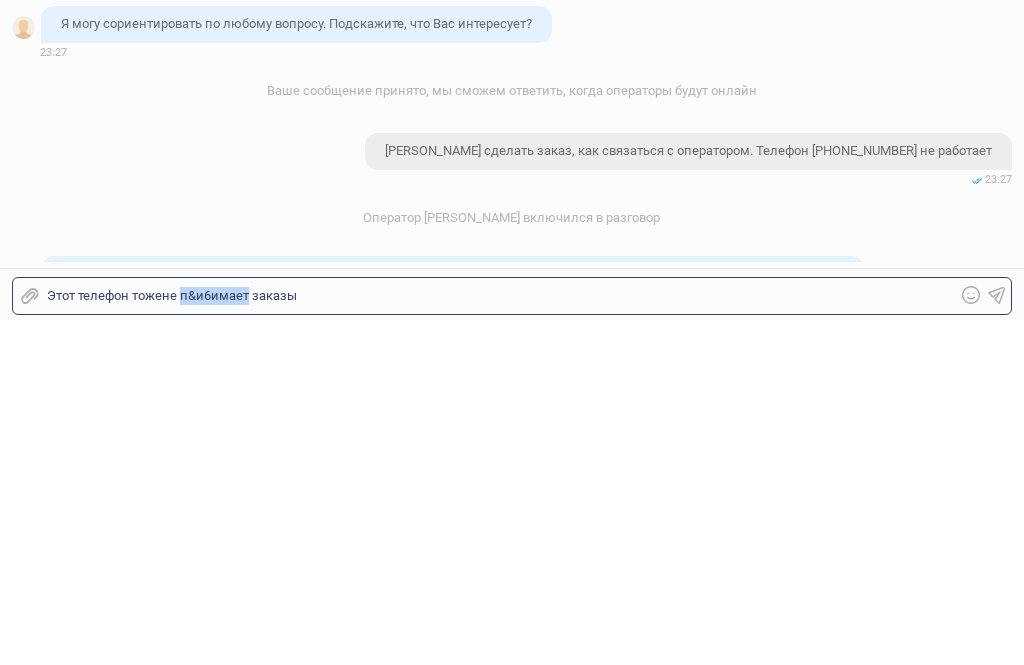 click on "Этот телефон тожене п&и6имает заказы" at bounding box center [497, 640] 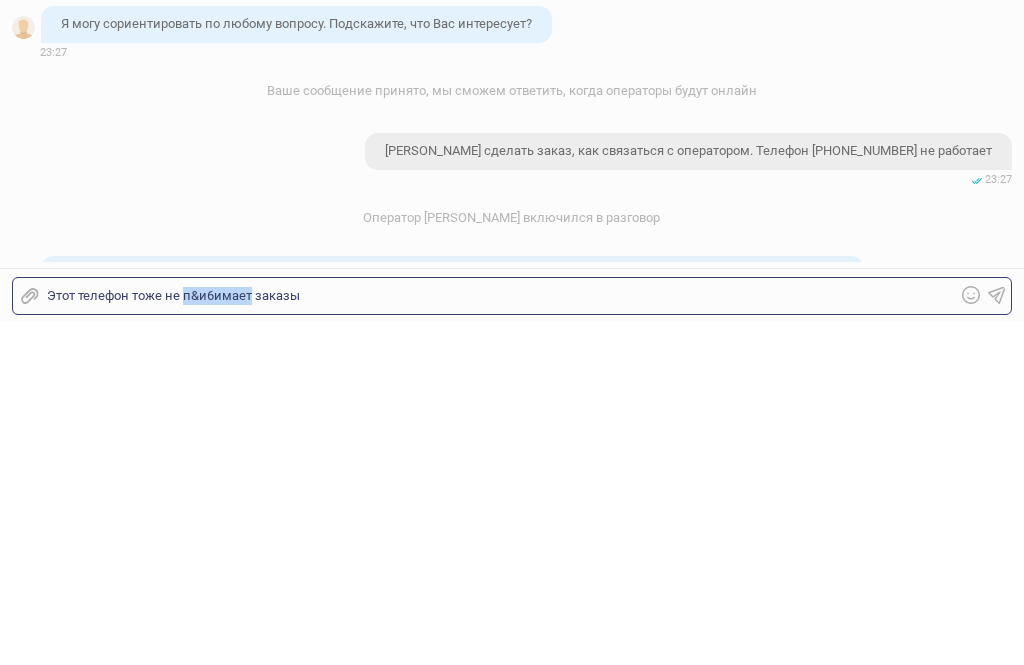 click on "Этот телефон тоже не п&и6имает заказы" at bounding box center (497, 640) 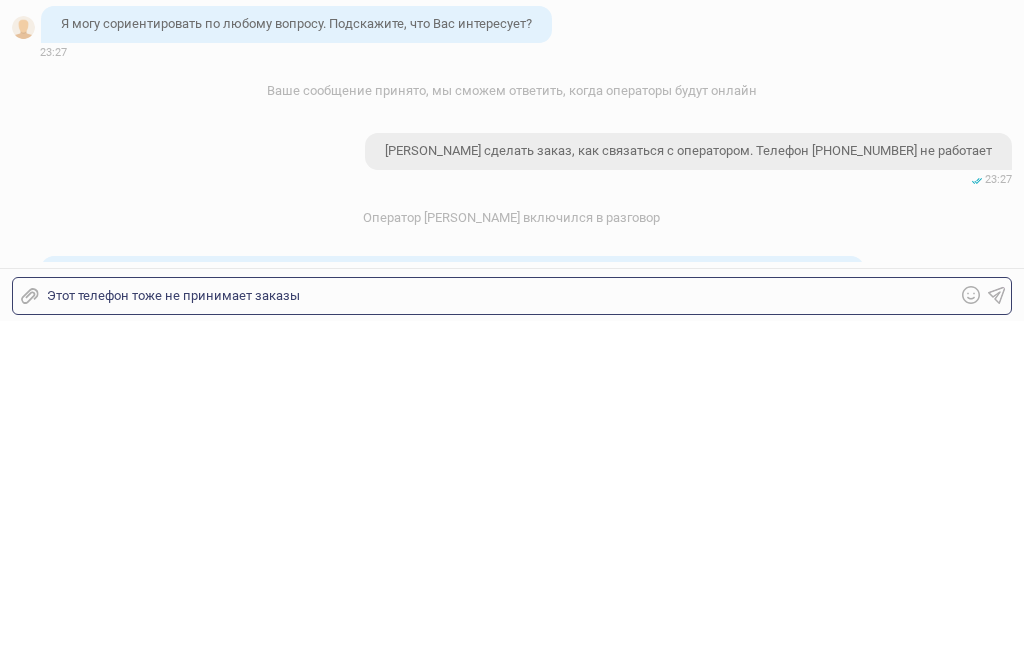click 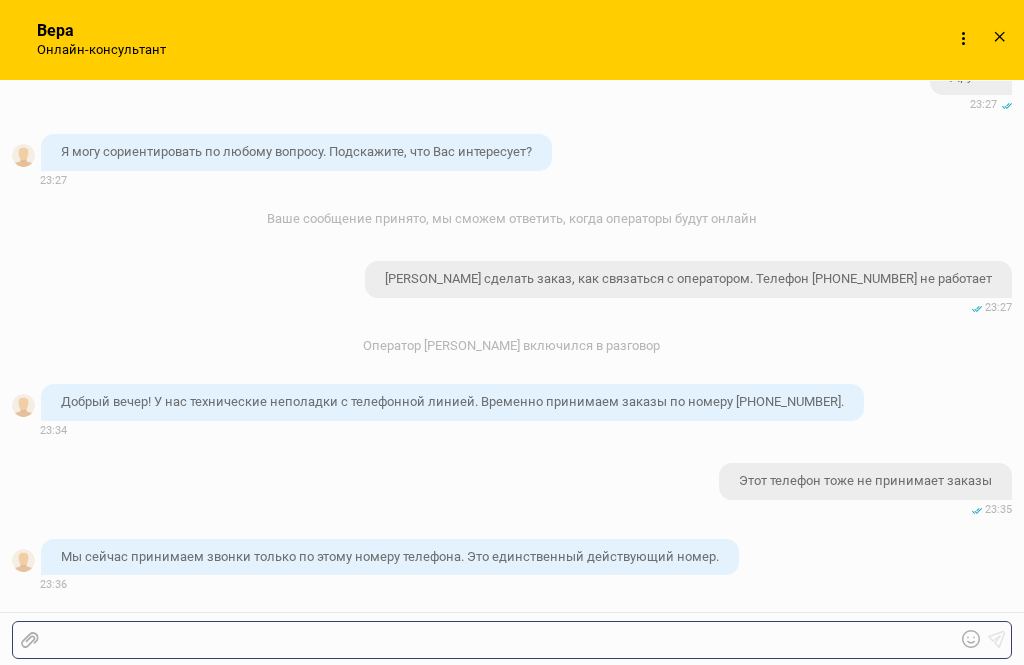 scroll, scrollTop: 240, scrollLeft: 0, axis: vertical 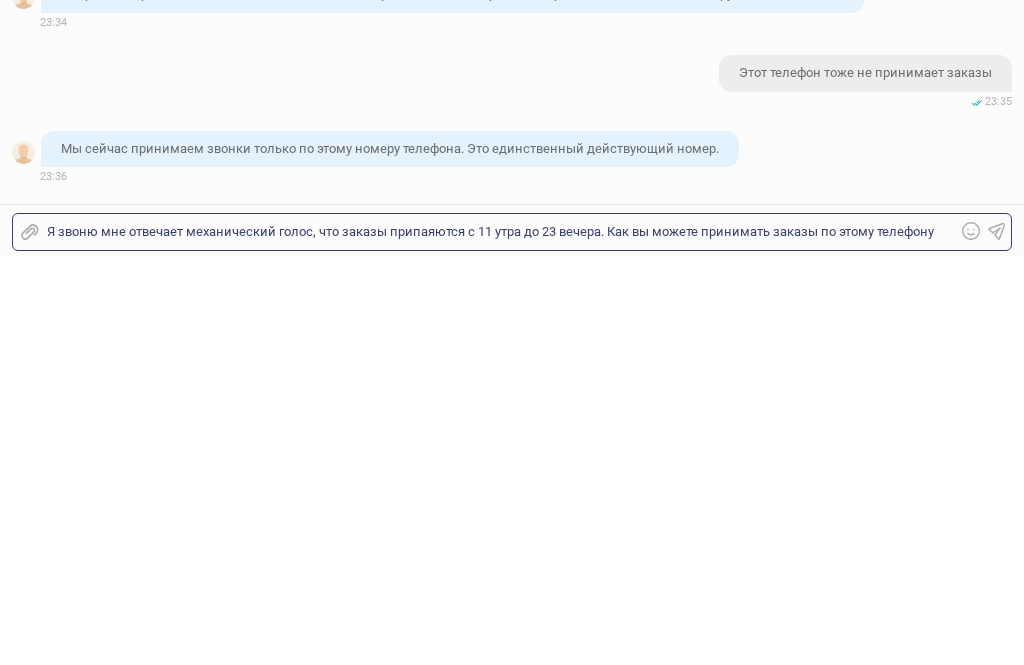 click 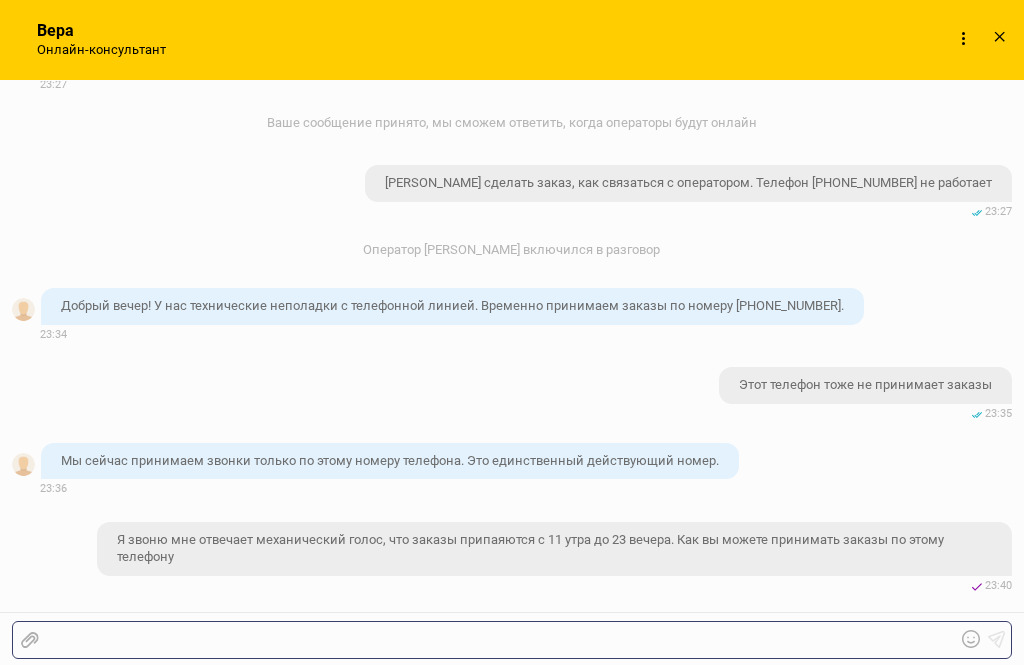 scroll, scrollTop: 396, scrollLeft: 0, axis: vertical 